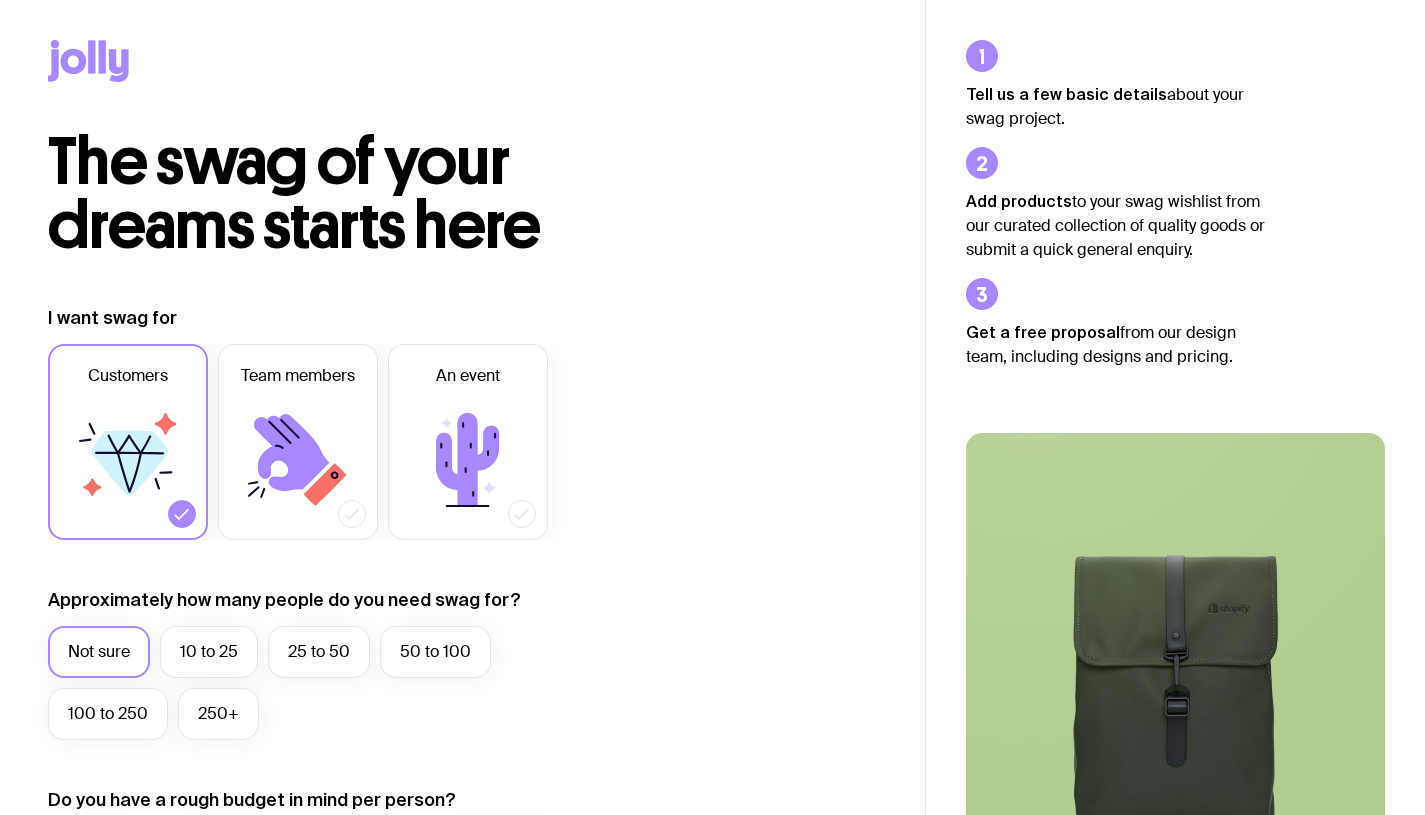 scroll, scrollTop: 0, scrollLeft: 0, axis: both 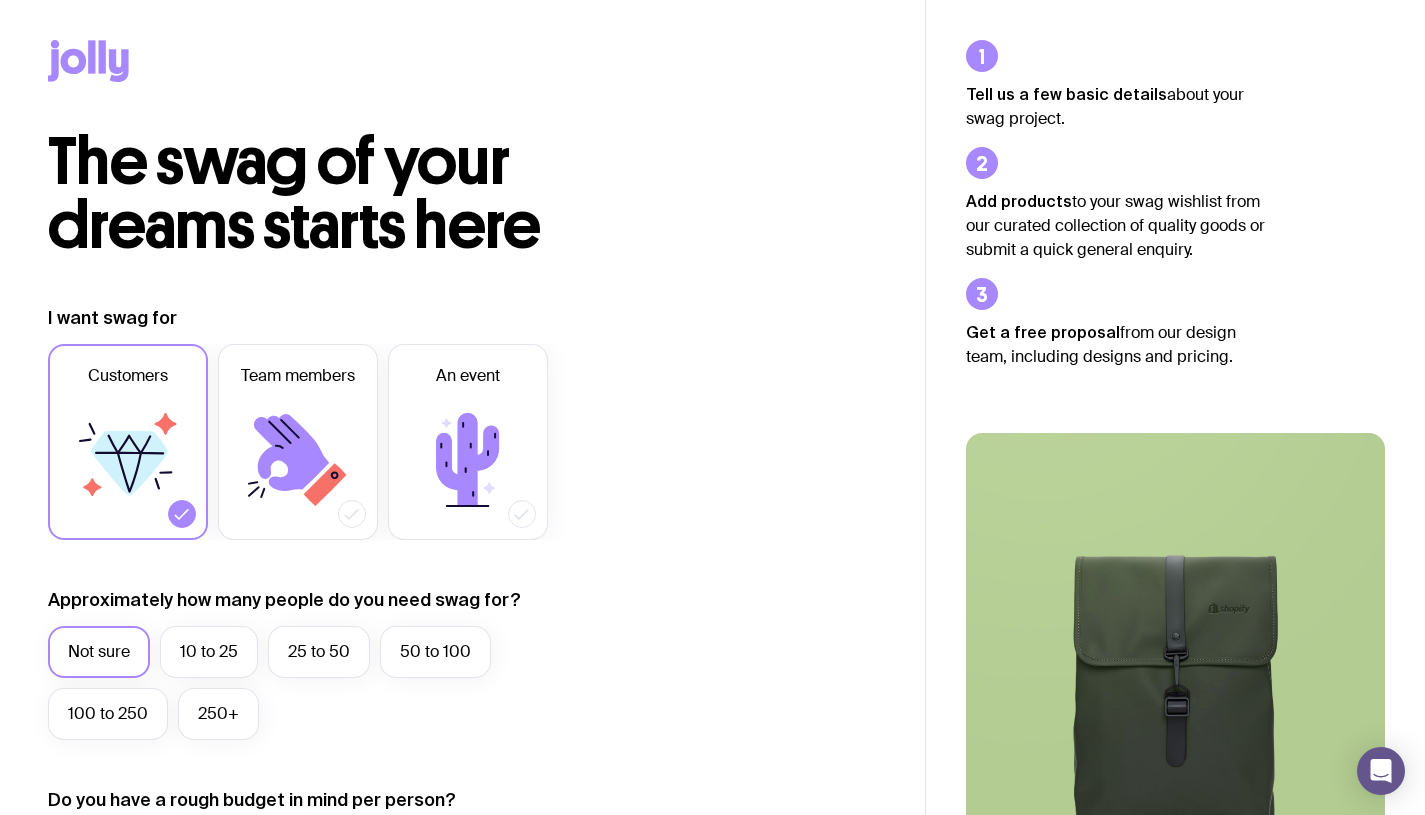click 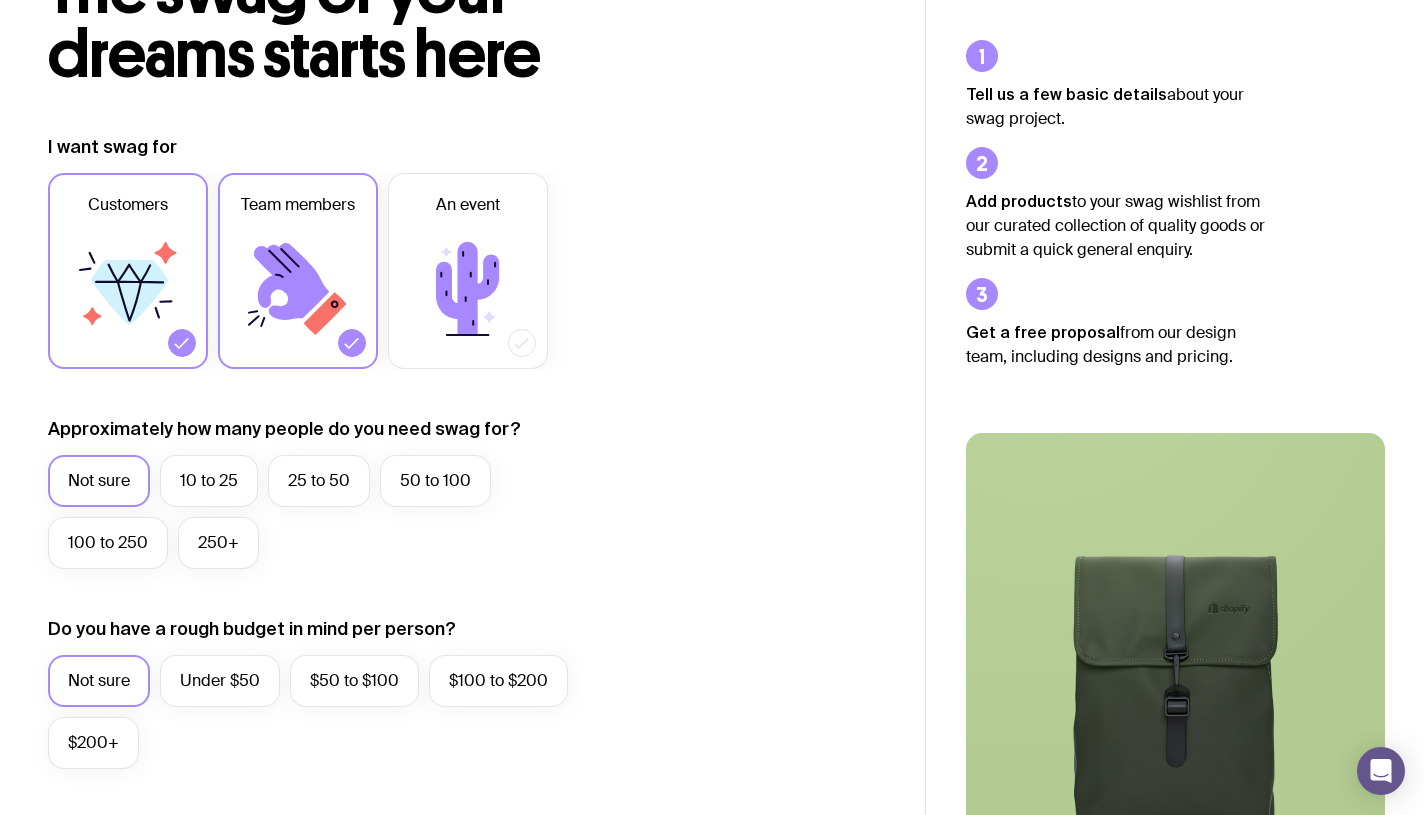 scroll, scrollTop: 200, scrollLeft: 0, axis: vertical 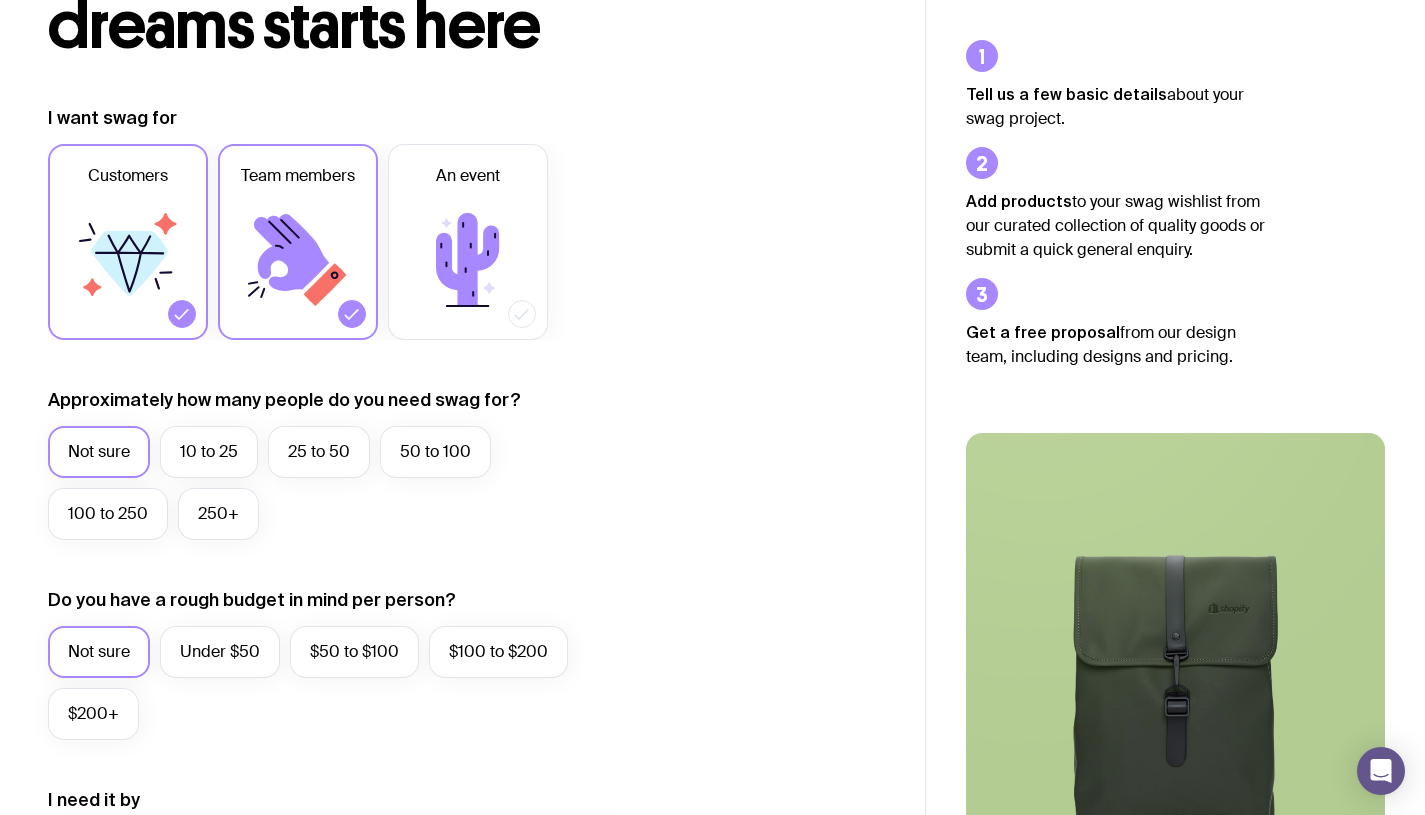click on "10 to 25" at bounding box center [209, 452] 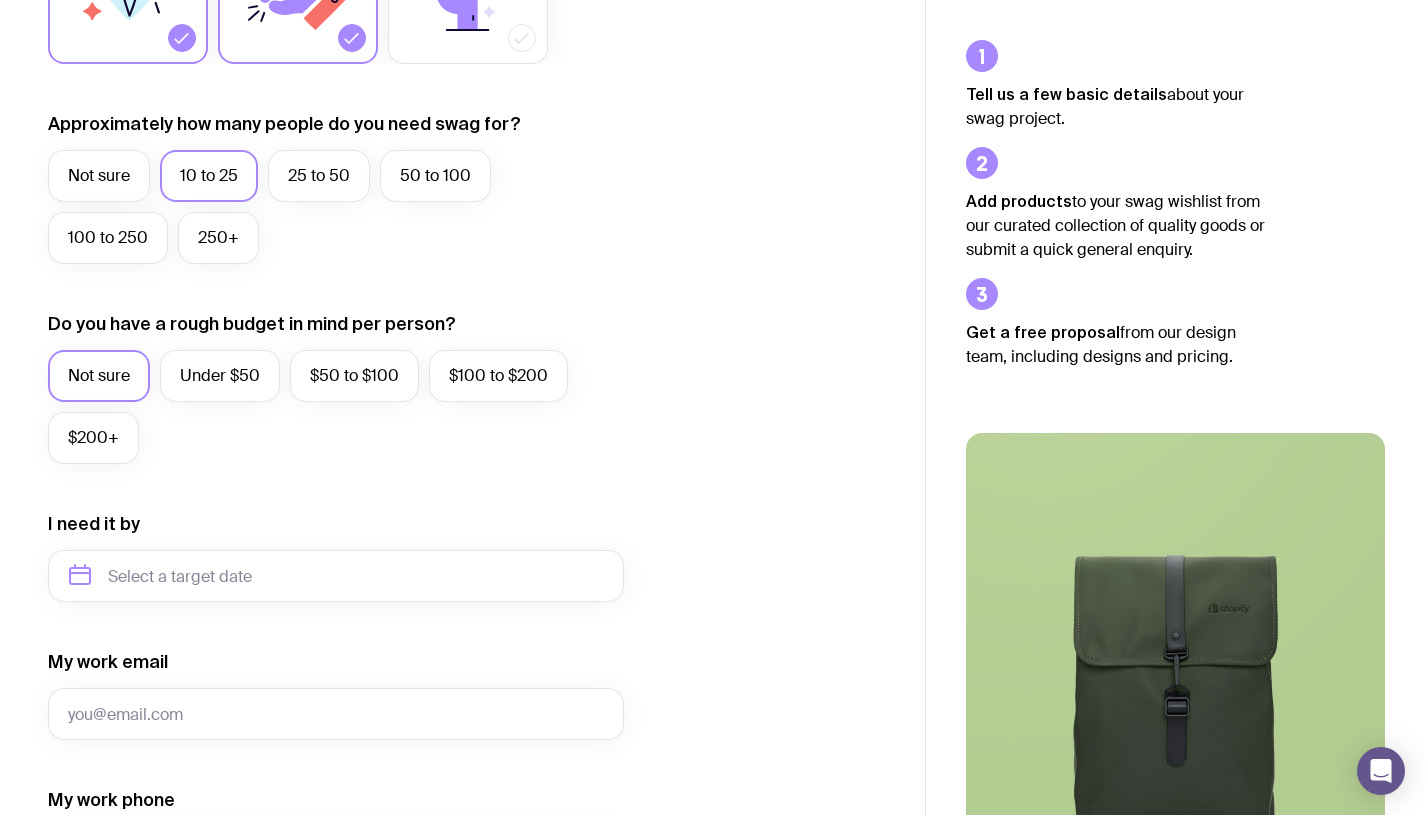 scroll, scrollTop: 500, scrollLeft: 0, axis: vertical 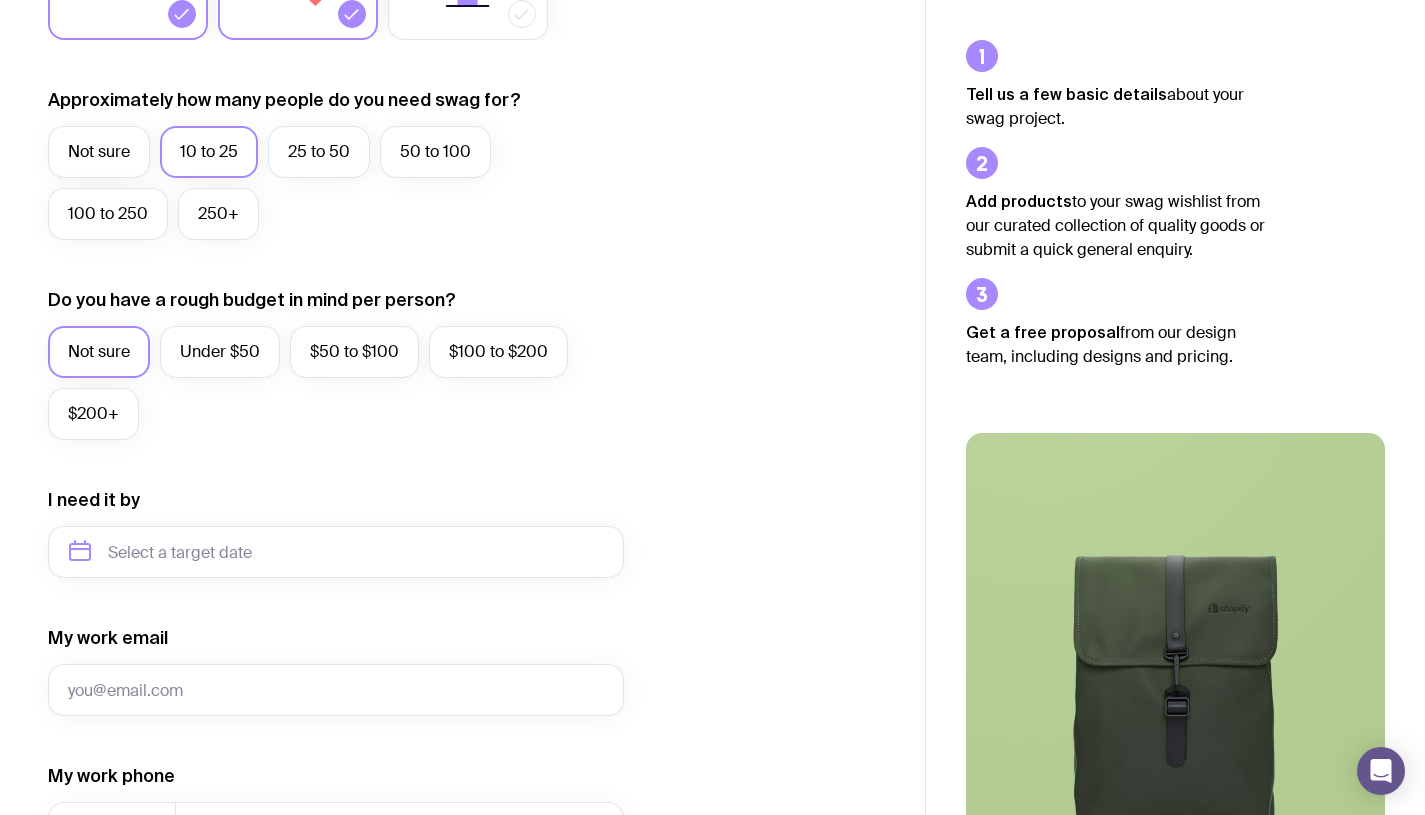 click on "Under $50" at bounding box center (220, 352) 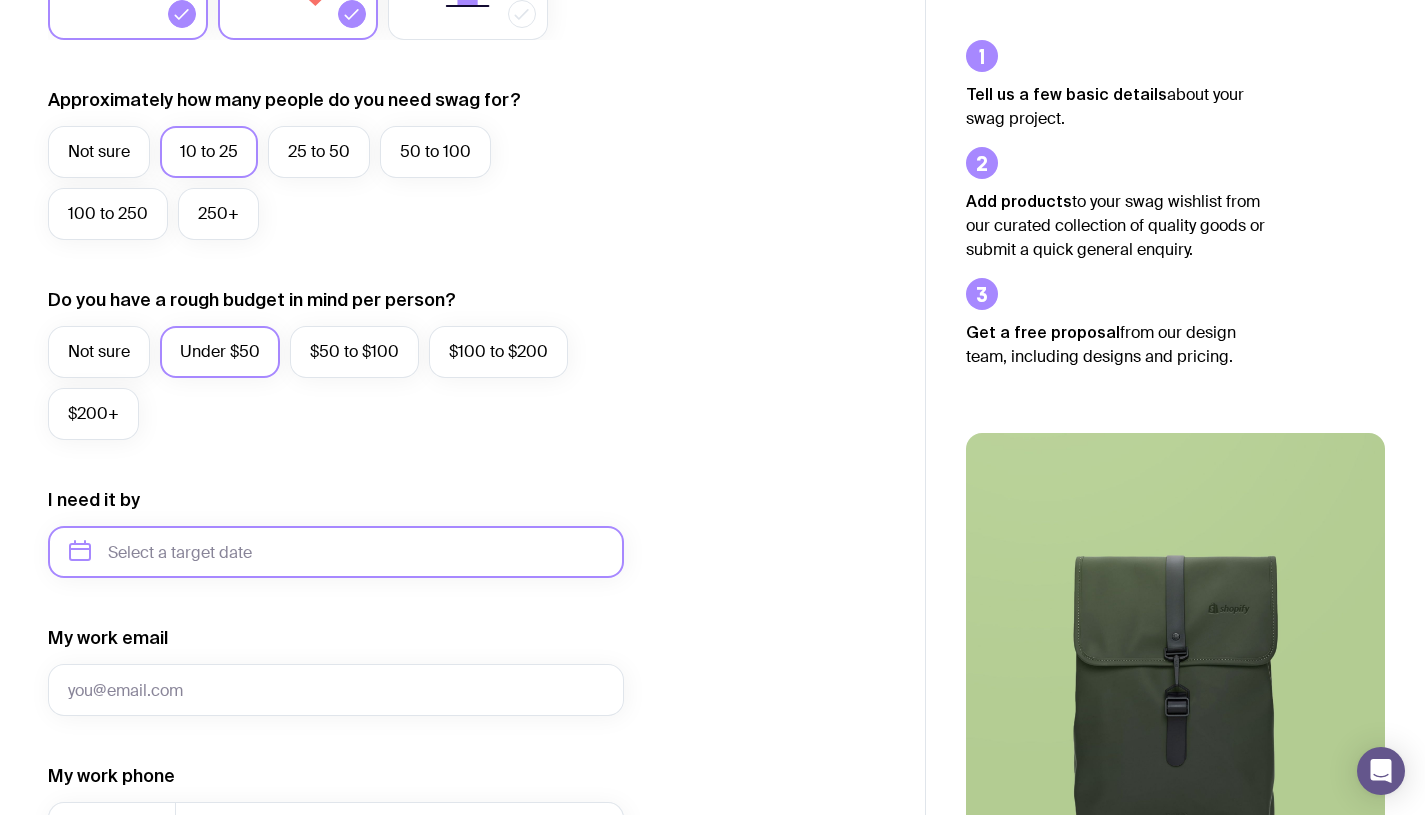 click at bounding box center [336, 552] 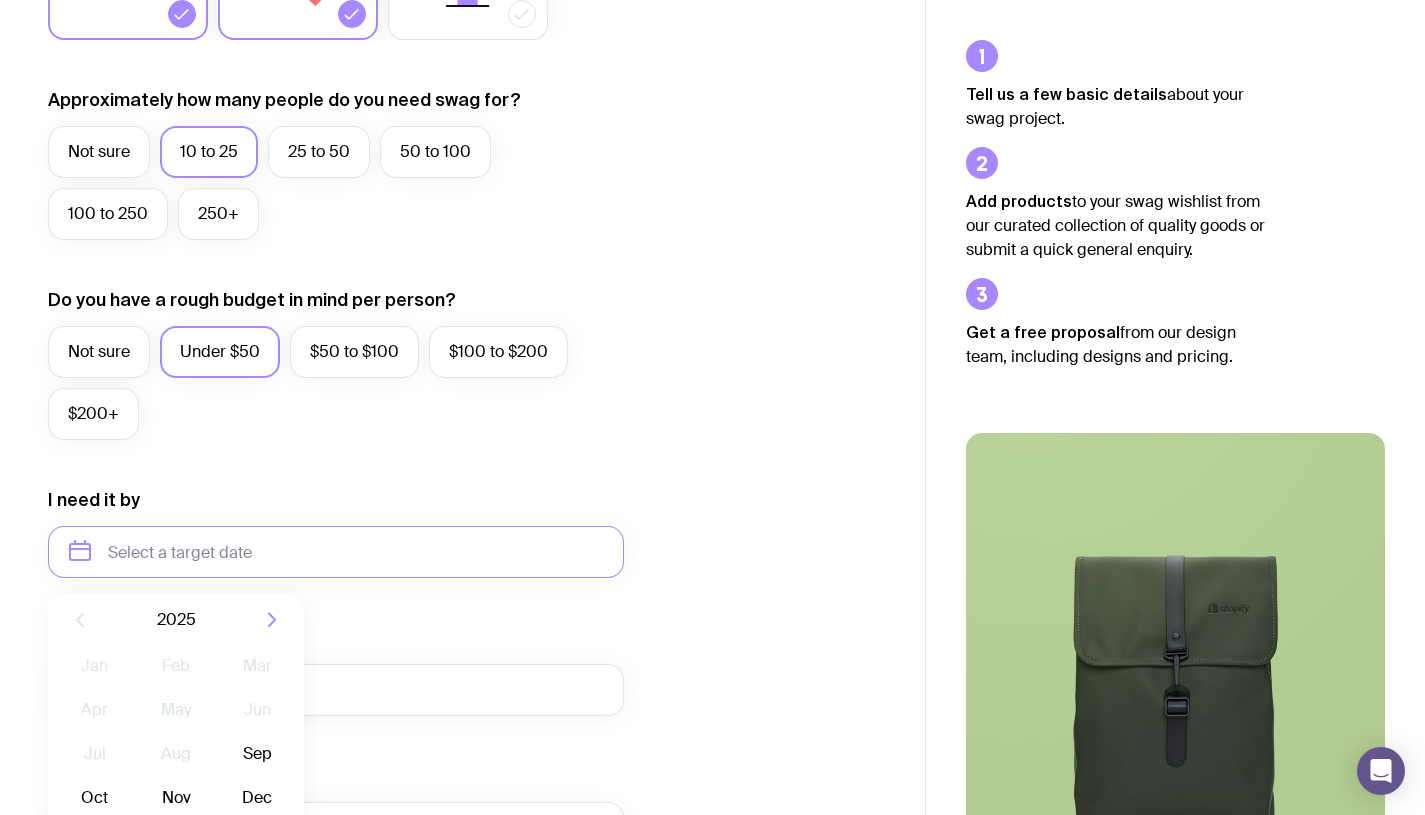 click on "Nov" 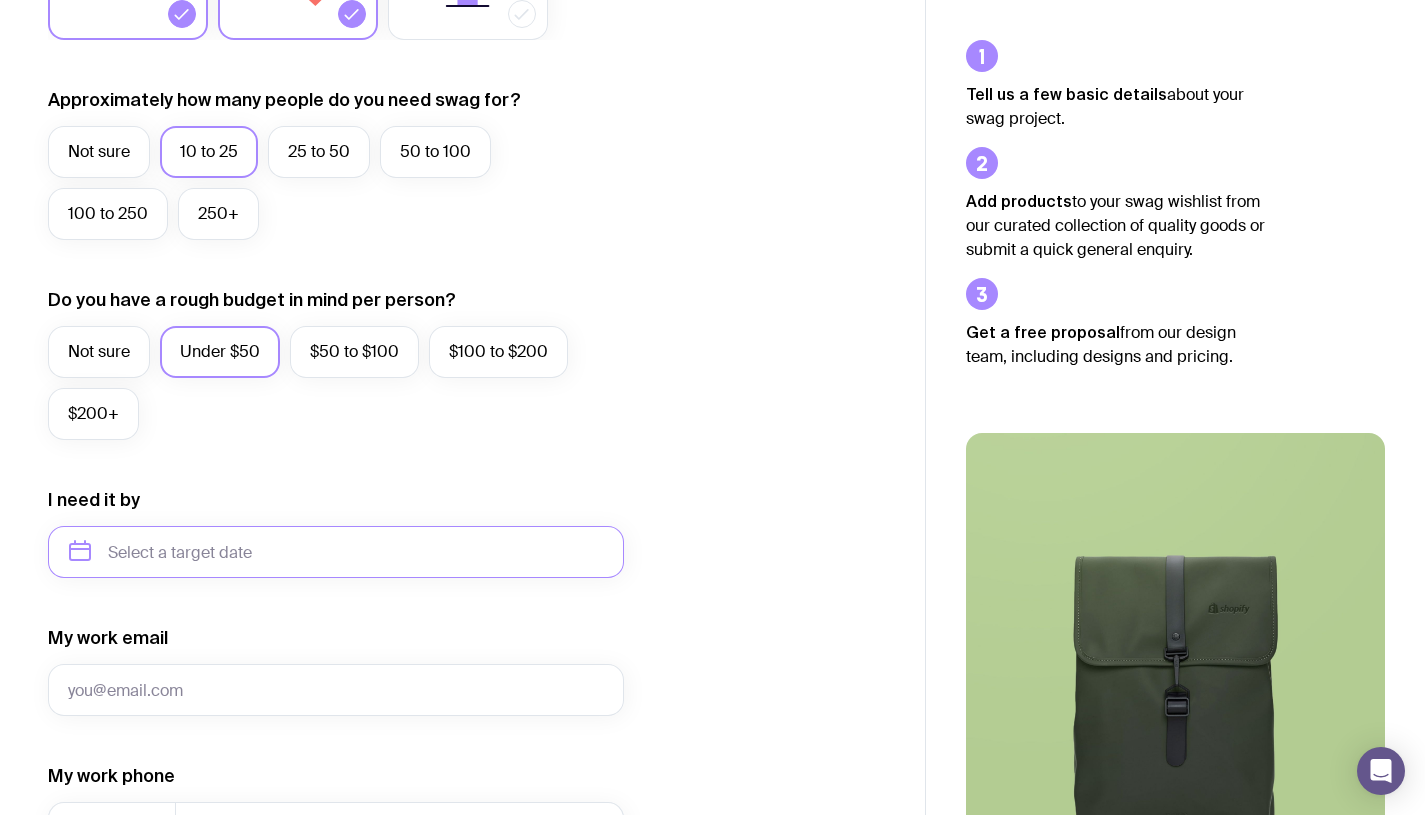 type on "[MONTH] [YEAR]" 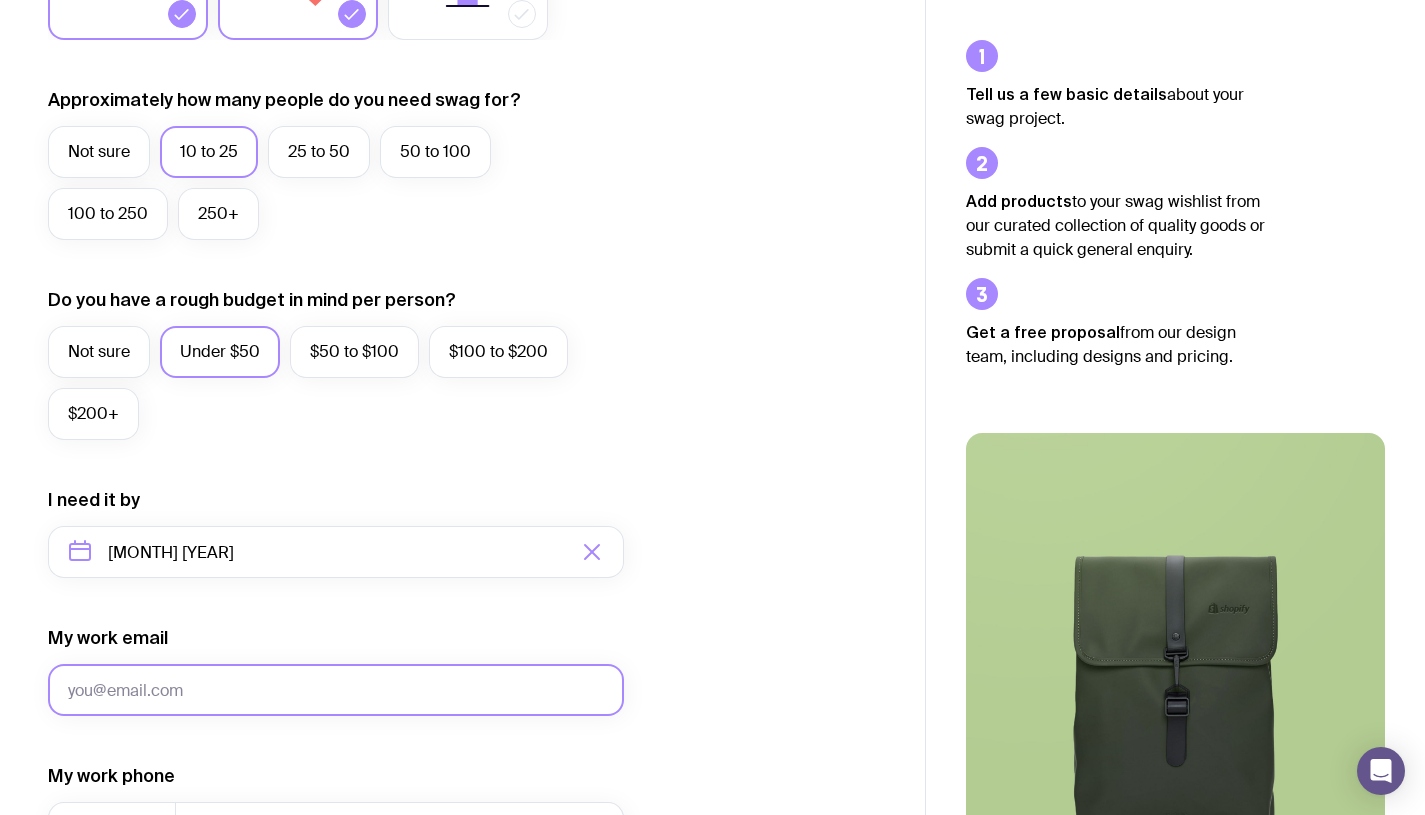 click on "My work email" at bounding box center [336, 690] 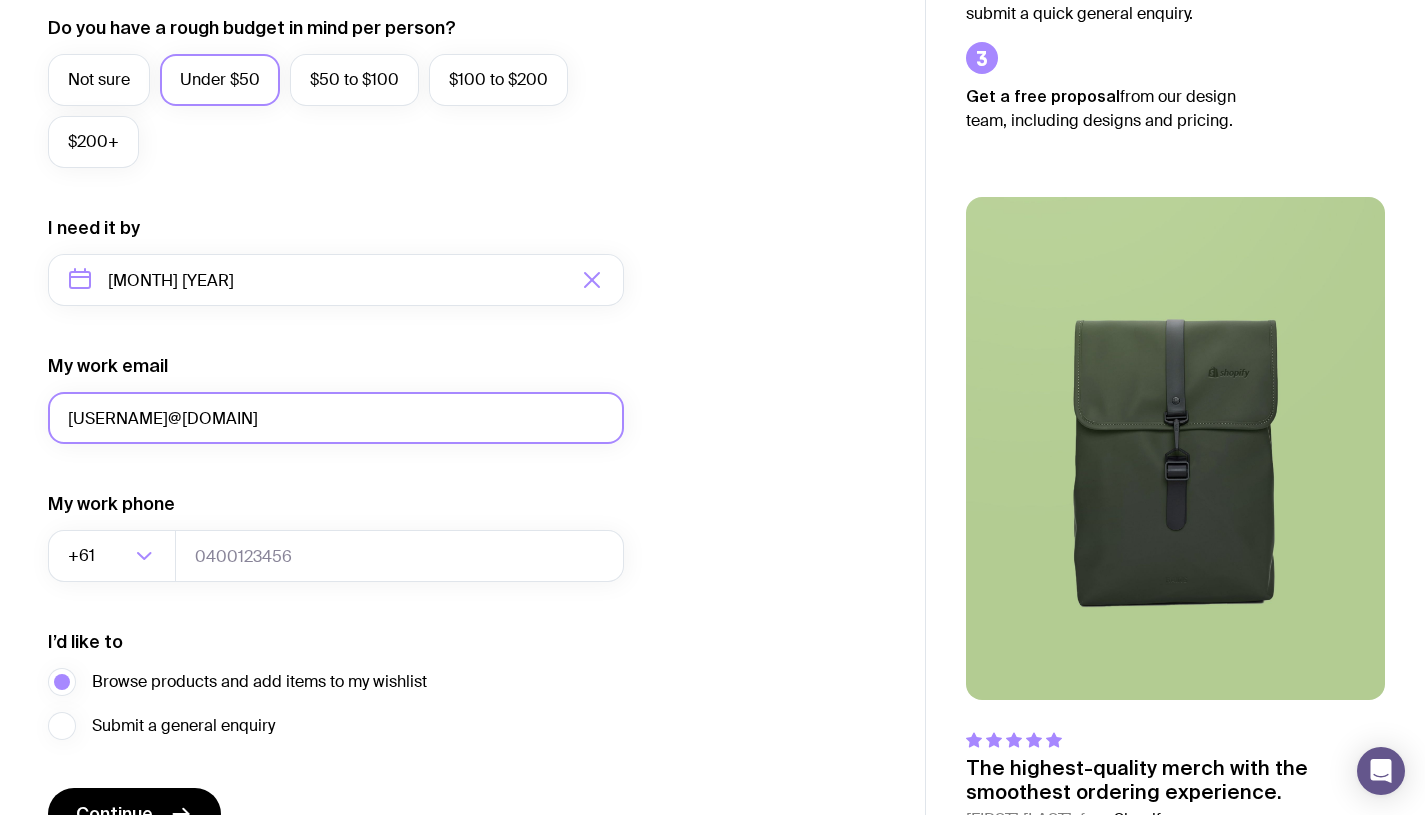 scroll, scrollTop: 800, scrollLeft: 0, axis: vertical 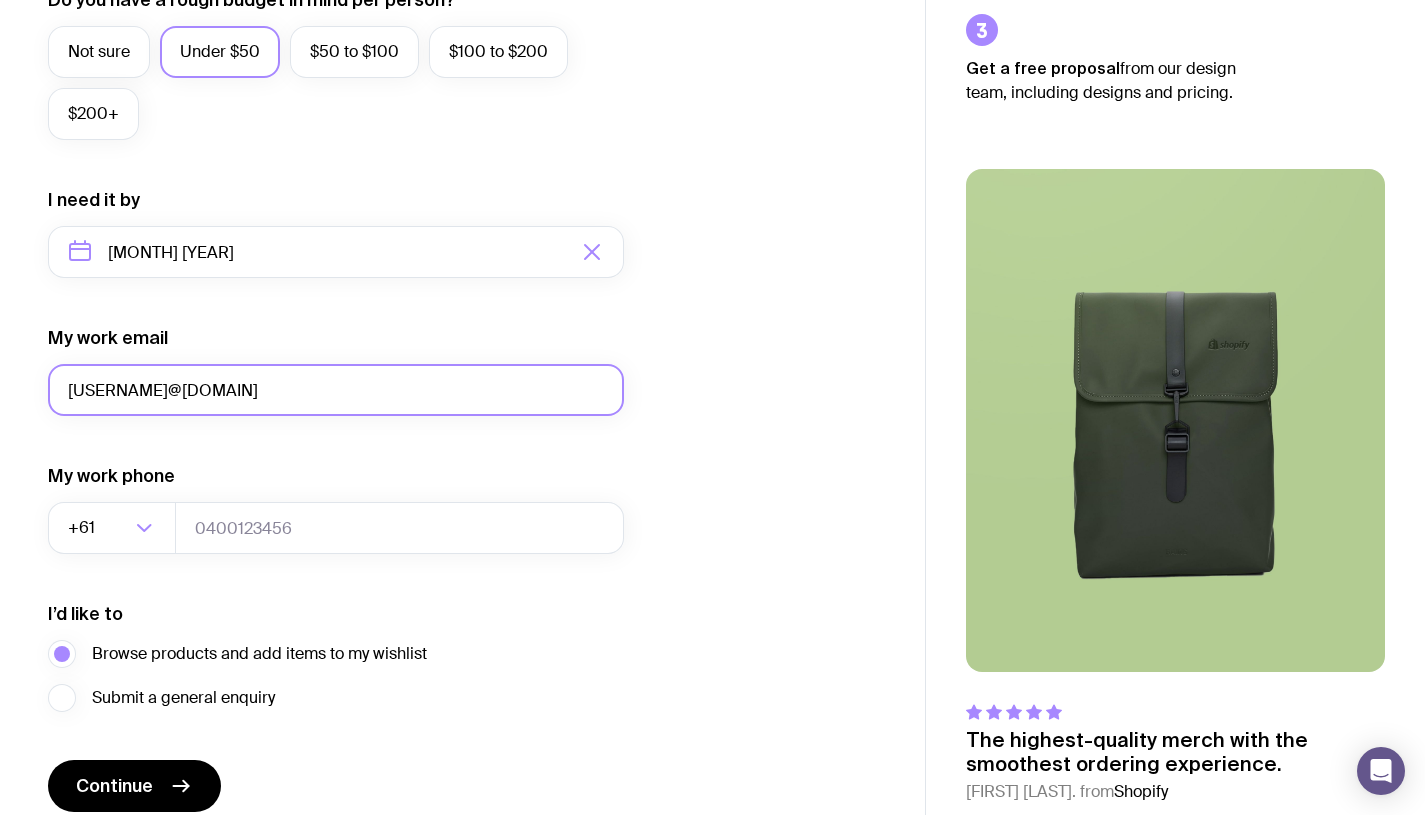 click on "[USERNAME]@[DOMAIN]" at bounding box center [336, 390] 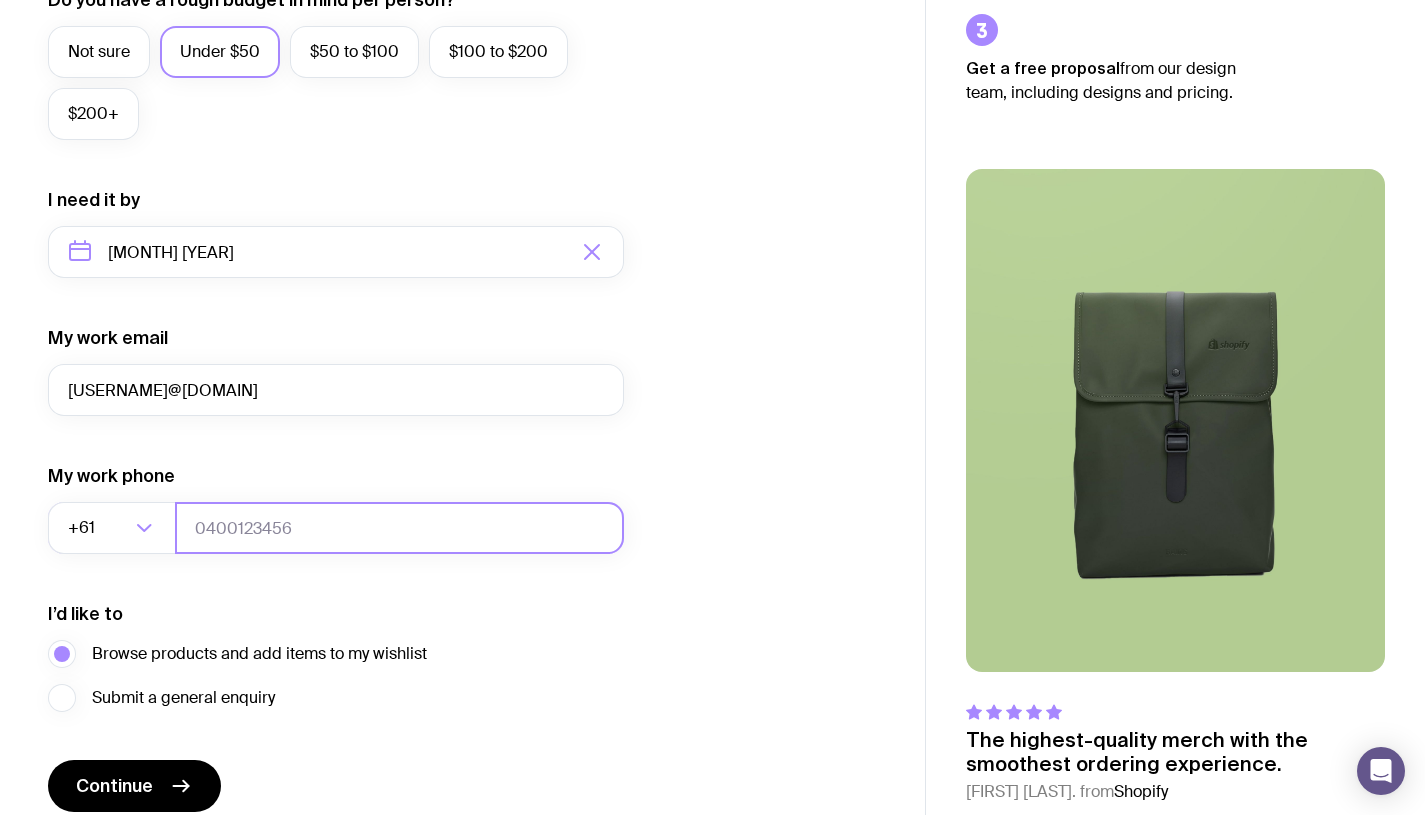 click at bounding box center [399, 528] 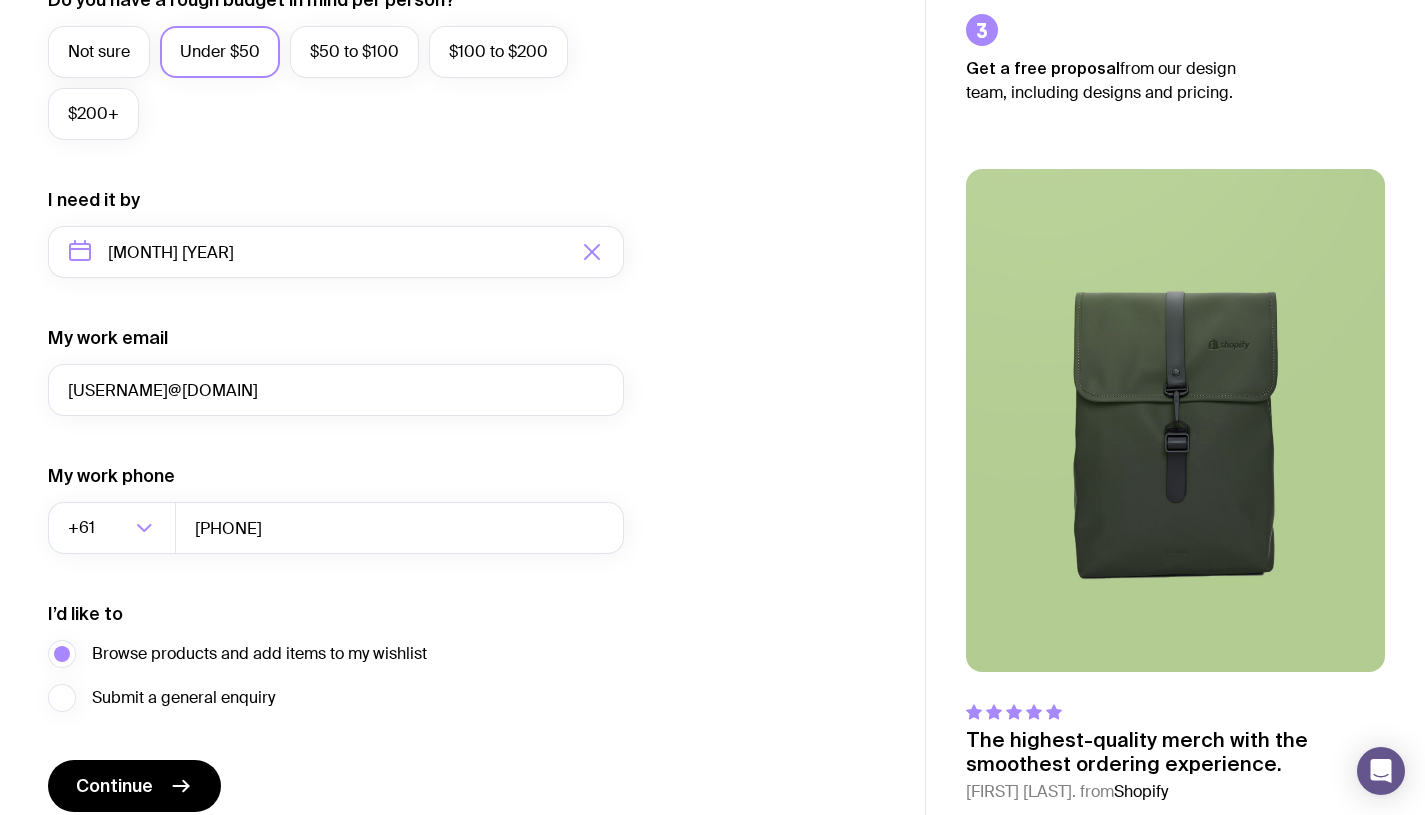 click on "Continue" at bounding box center [114, 786] 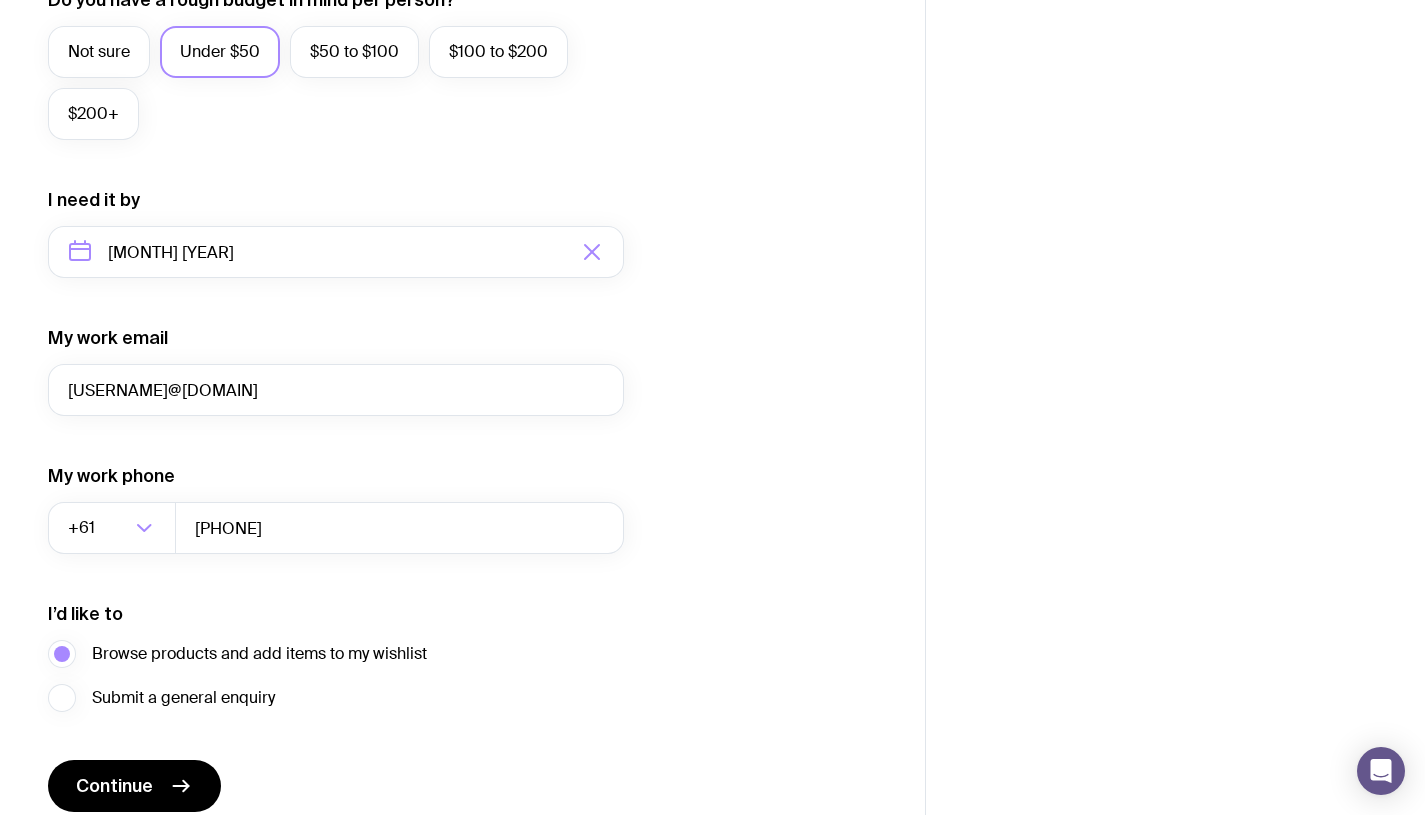 scroll, scrollTop: 0, scrollLeft: 0, axis: both 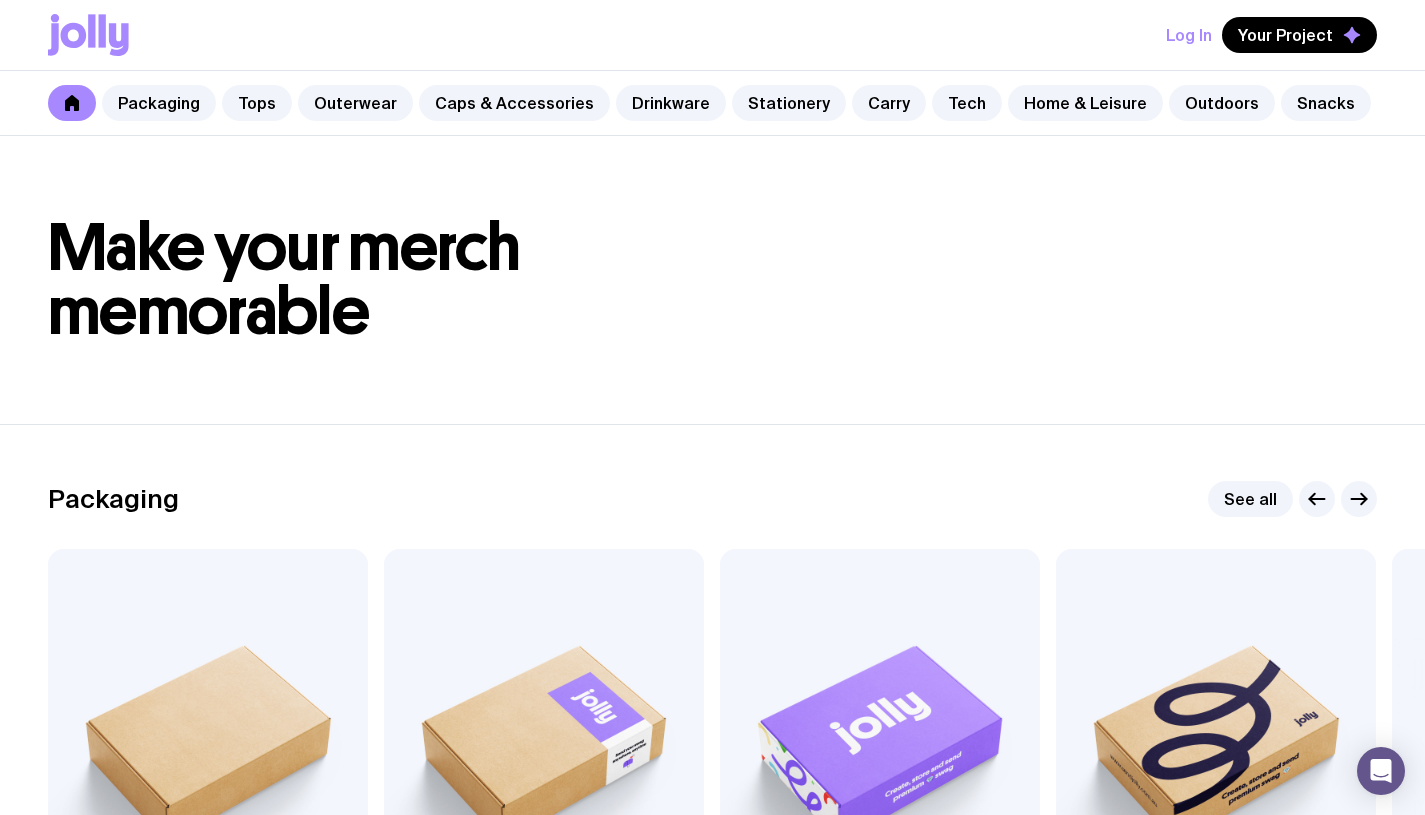 click on "Log In" at bounding box center [1189, 35] 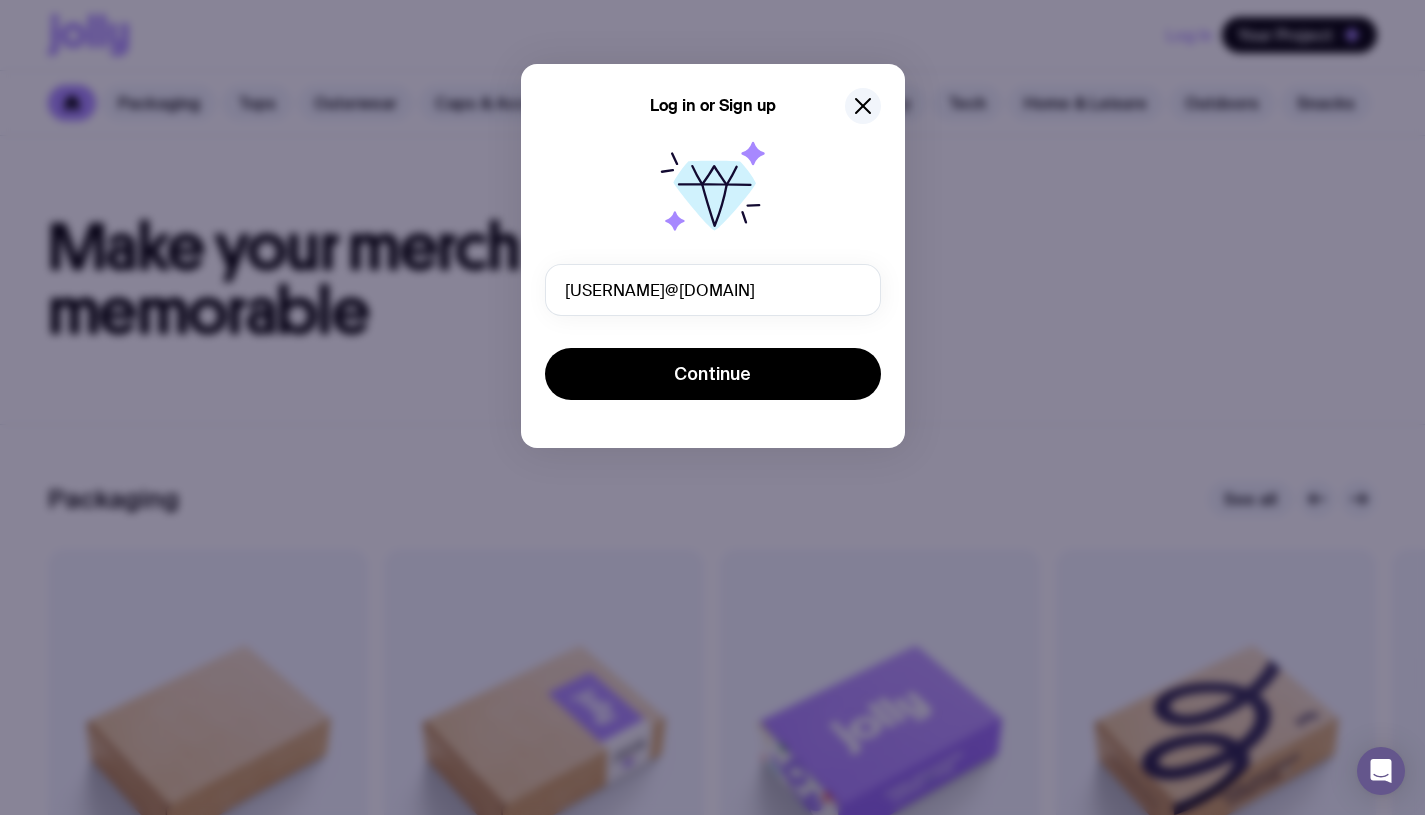 click on "Continue" 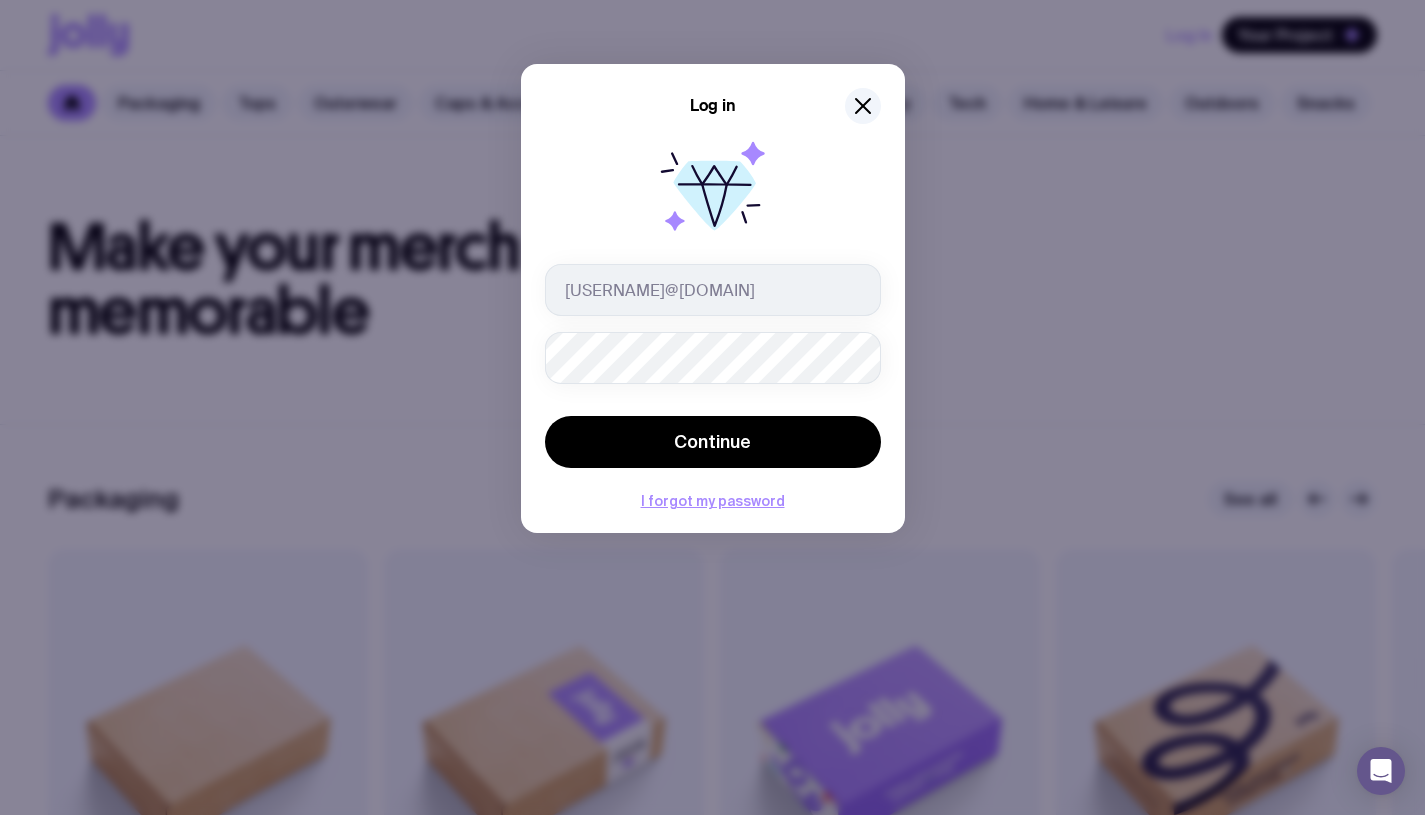 click on "Continue" at bounding box center [713, 442] 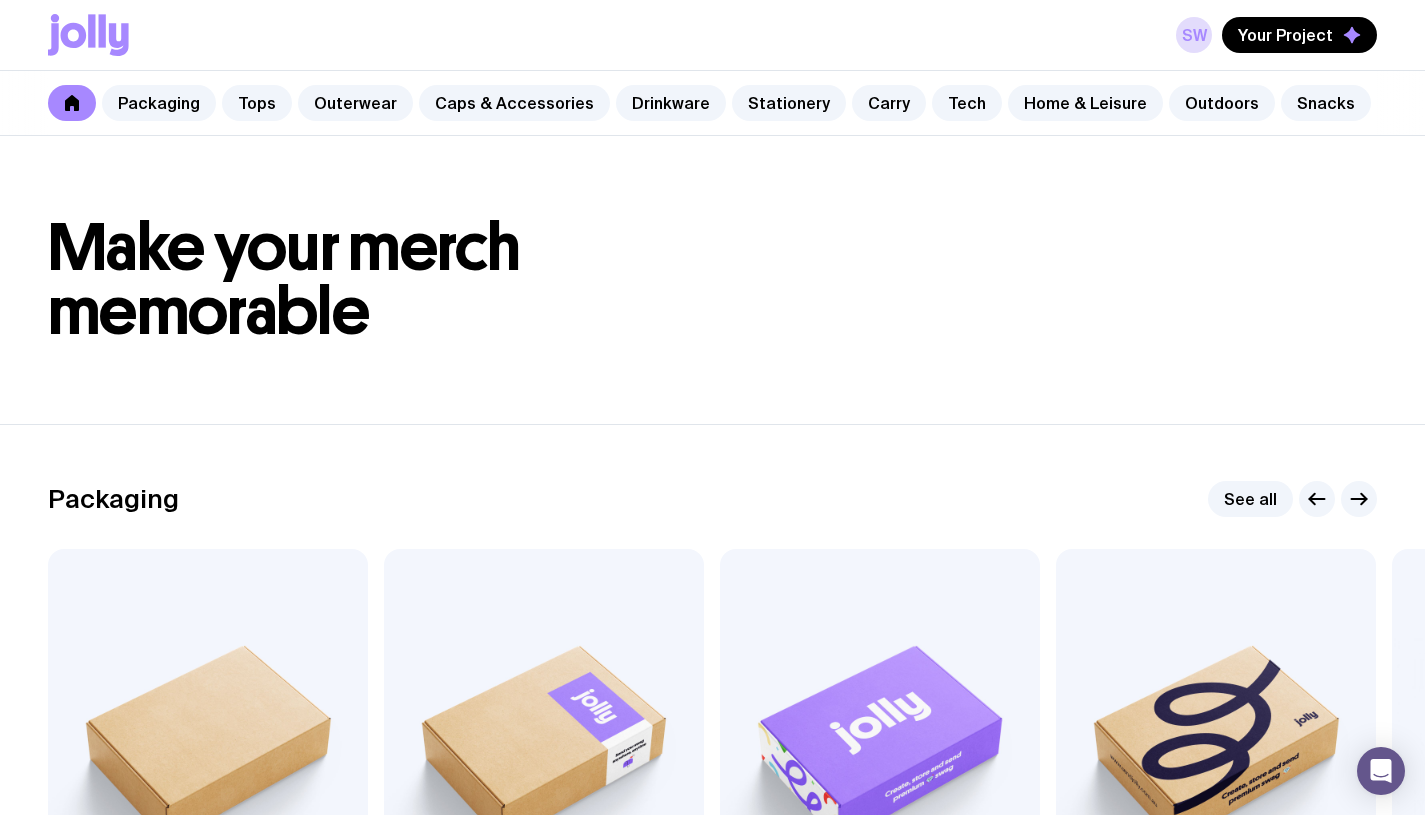 click on "SW" at bounding box center [1194, 35] 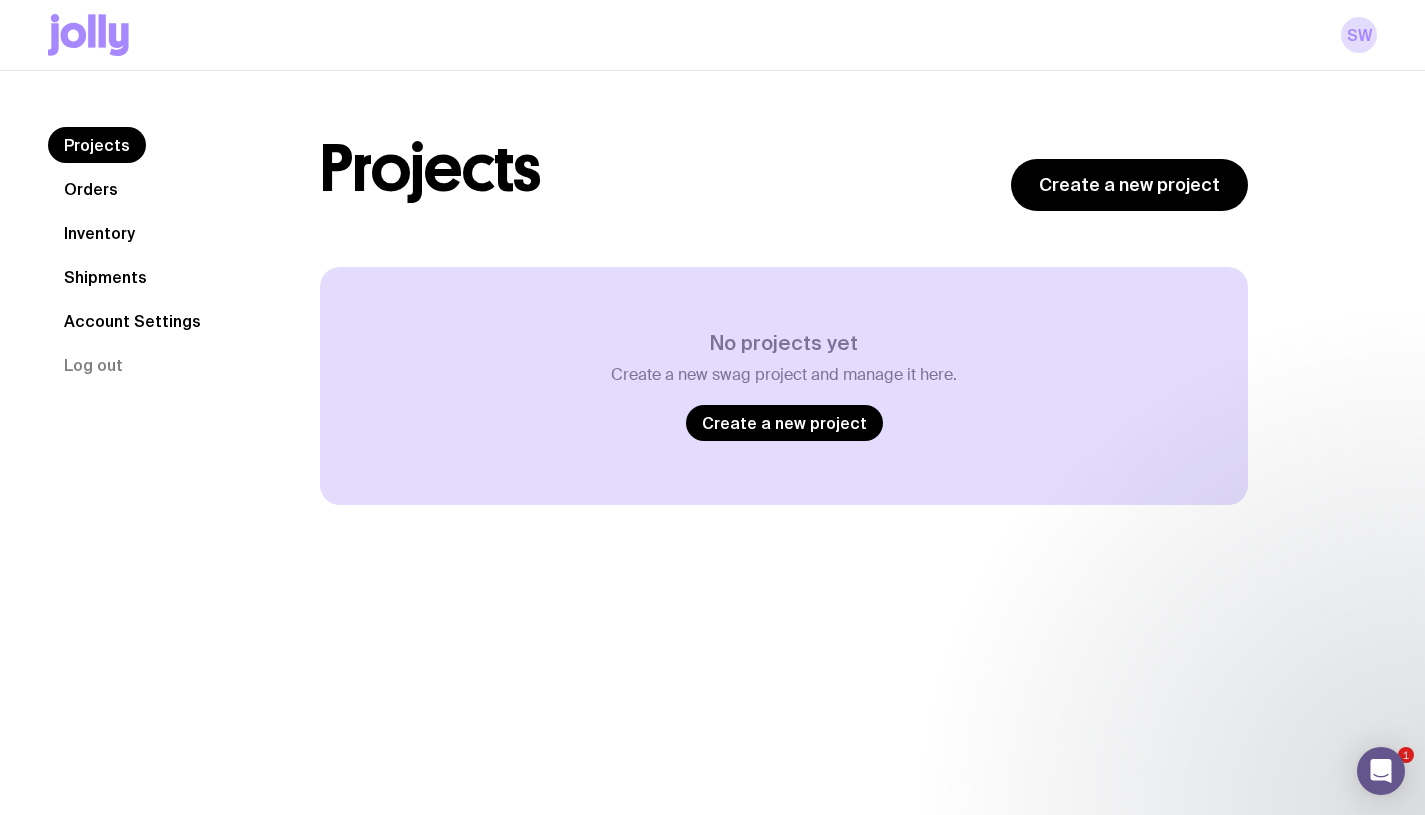 click on "Inventory" 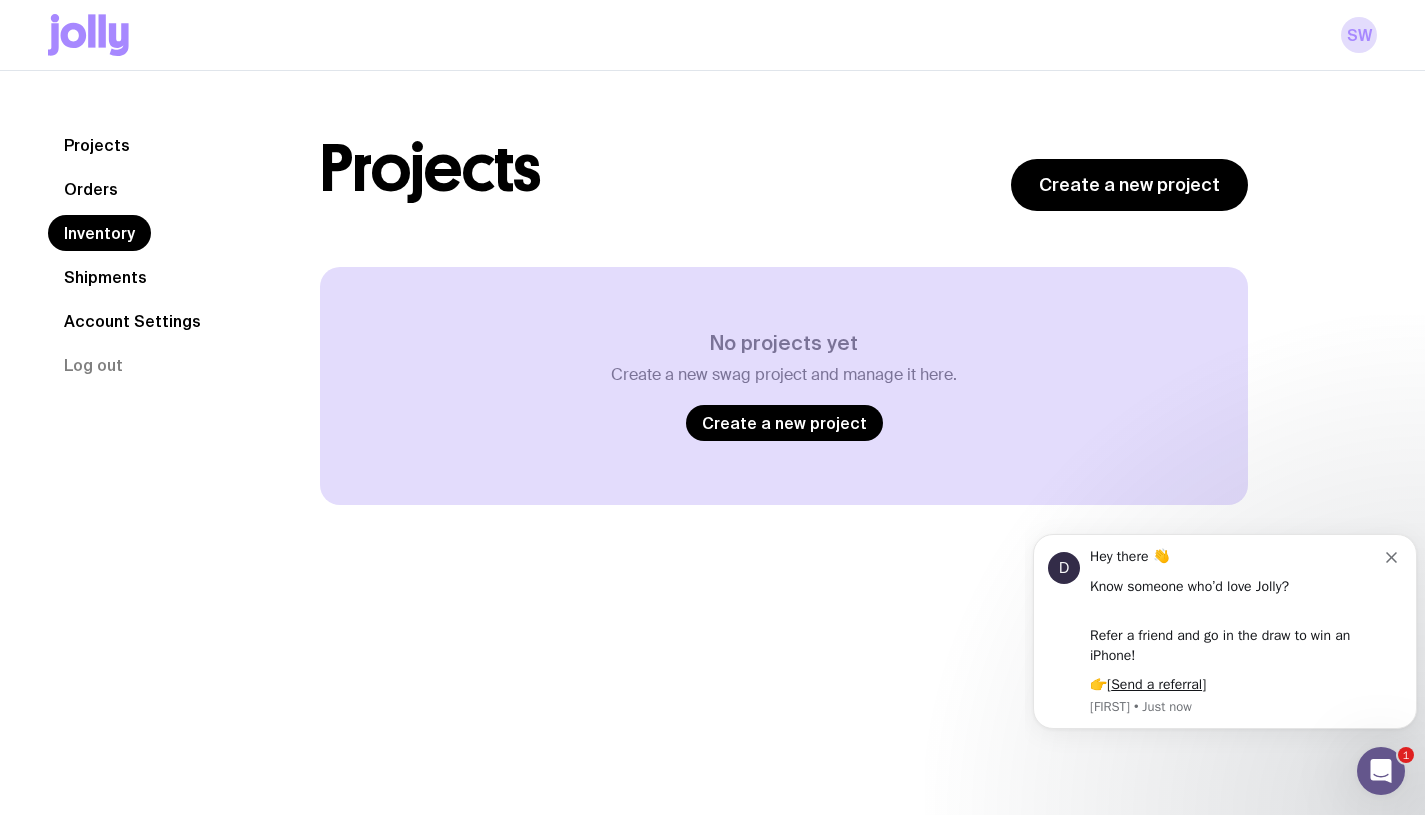 scroll, scrollTop: 0, scrollLeft: 0, axis: both 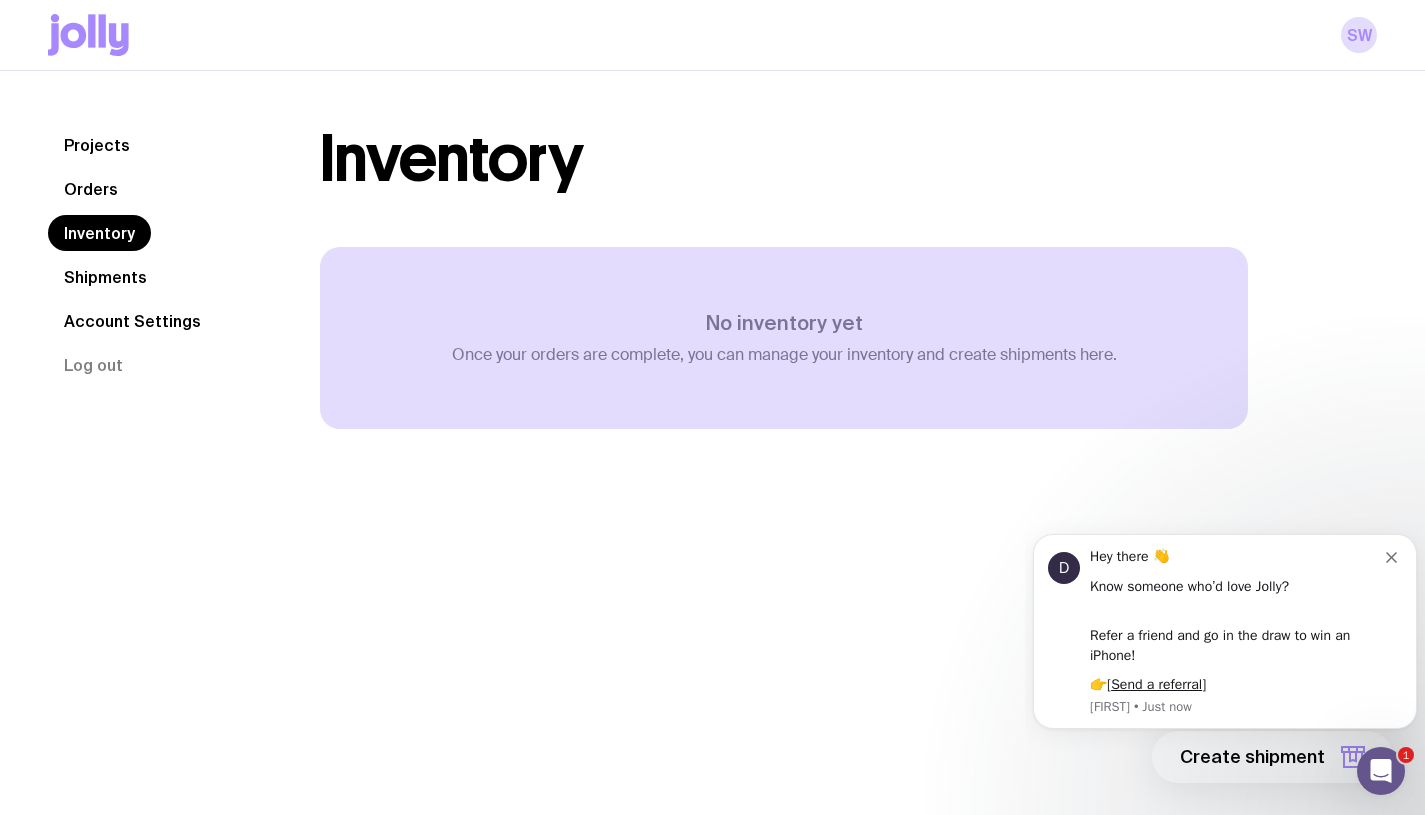 click on "Shipments" 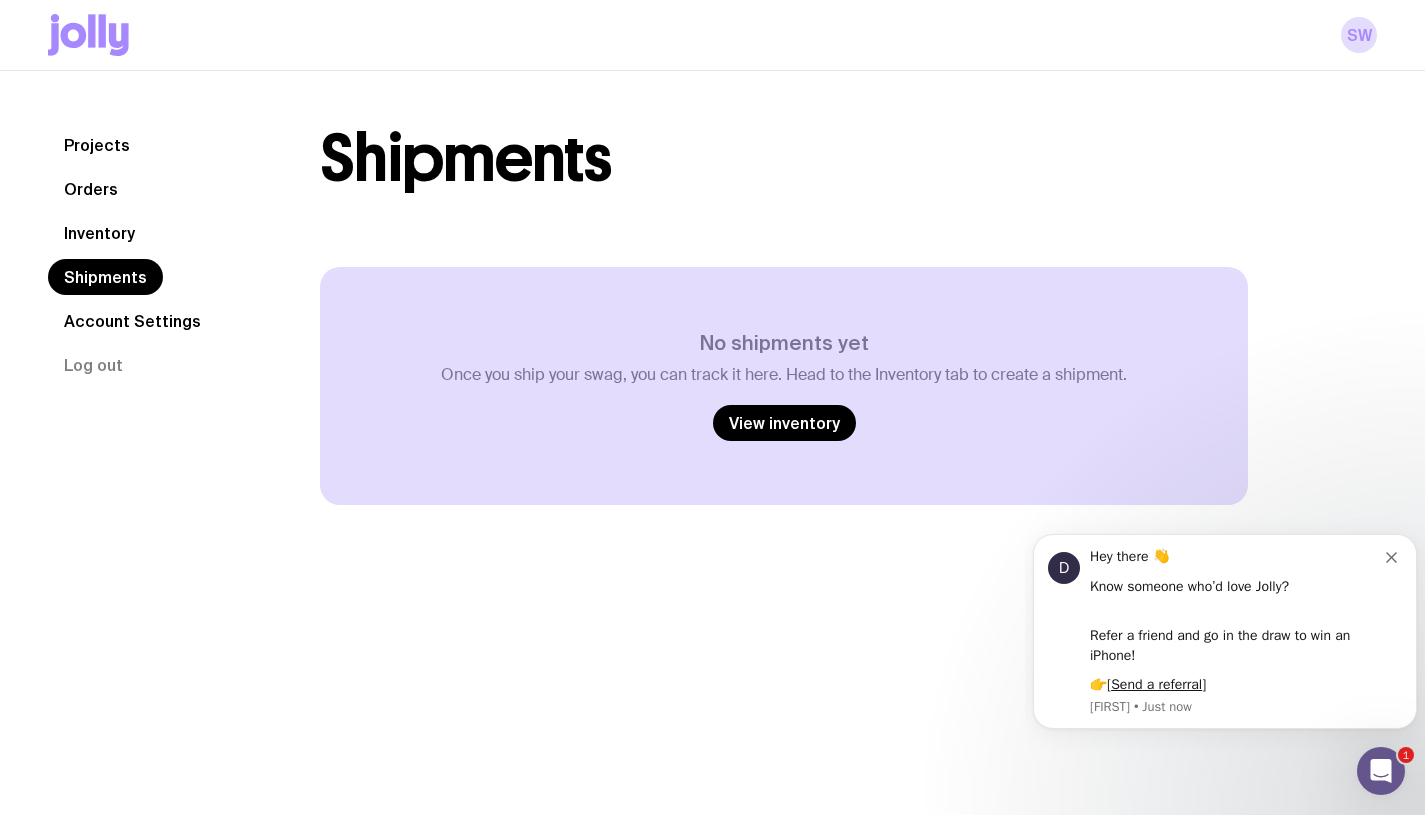 click on "SW" at bounding box center (712, 35) 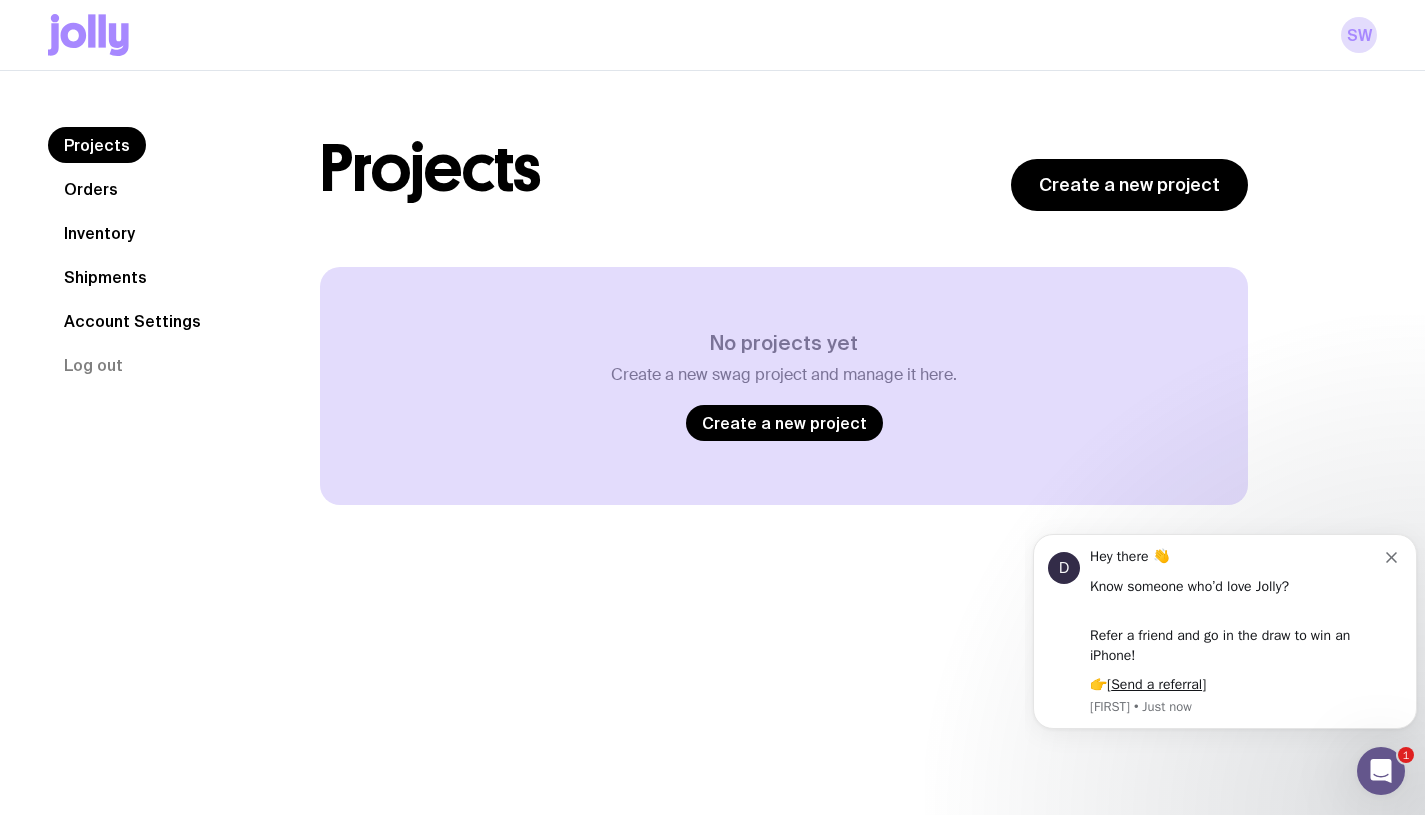 click on "Create a new project" 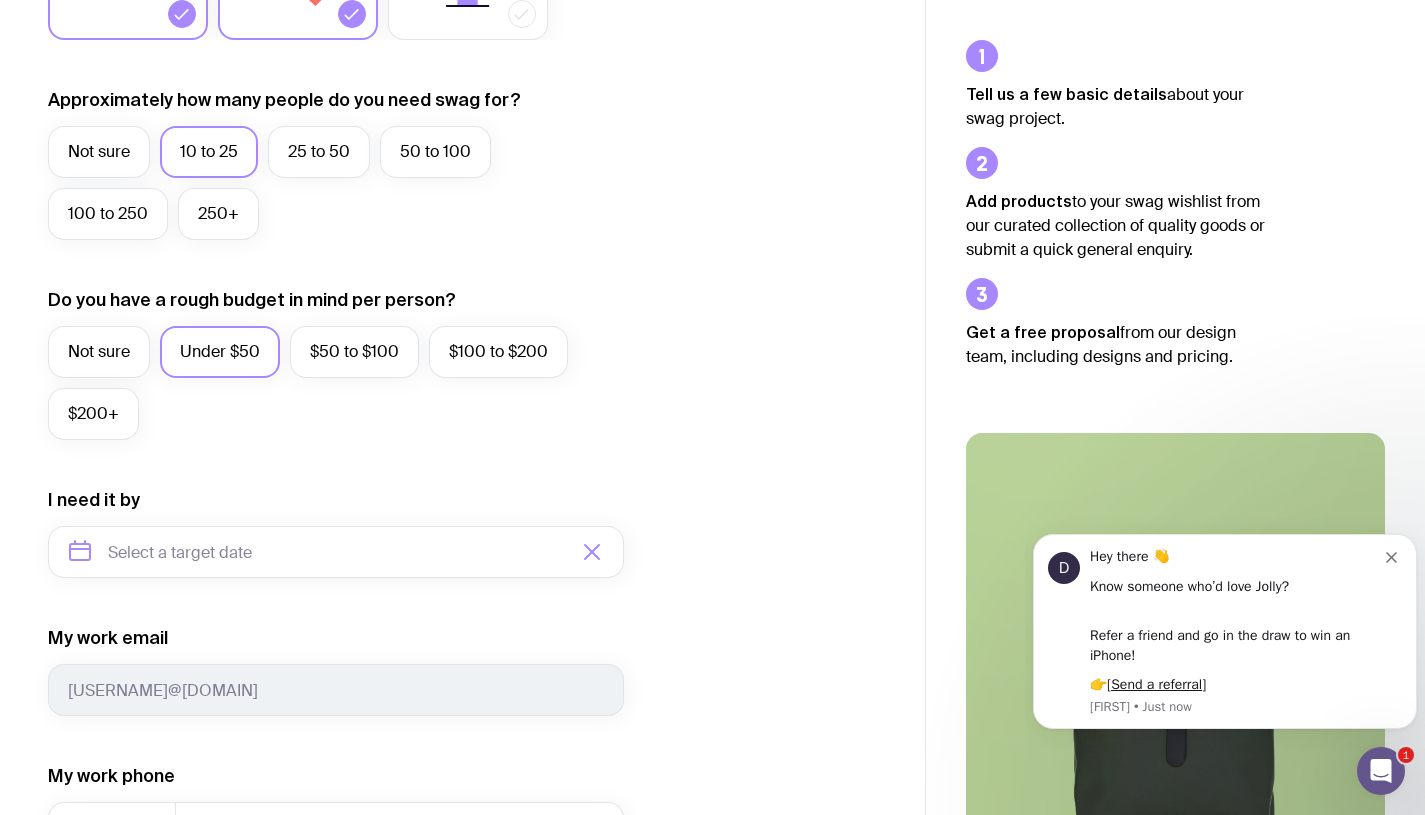 scroll, scrollTop: 885, scrollLeft: 0, axis: vertical 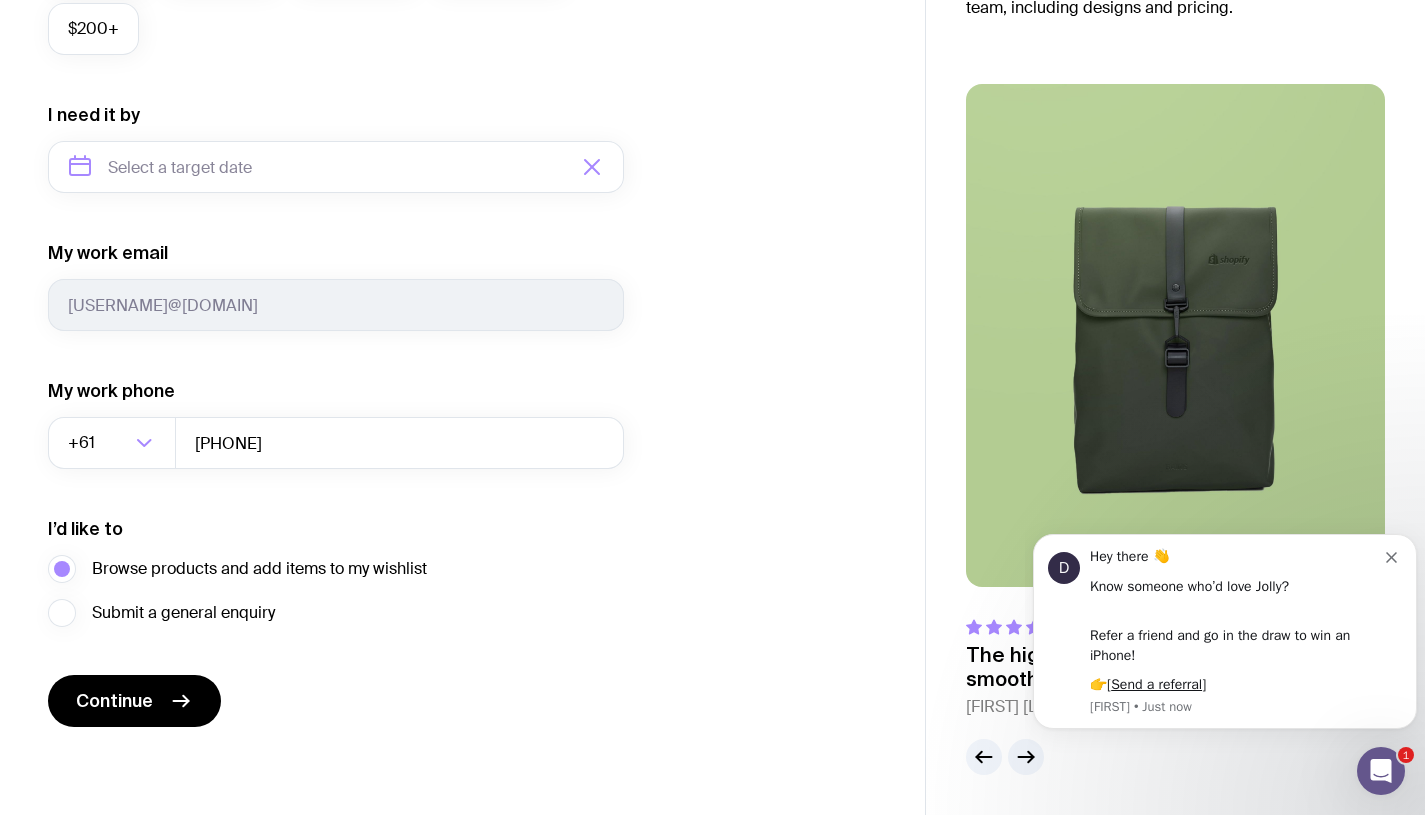 click on "Submit a general enquiry" 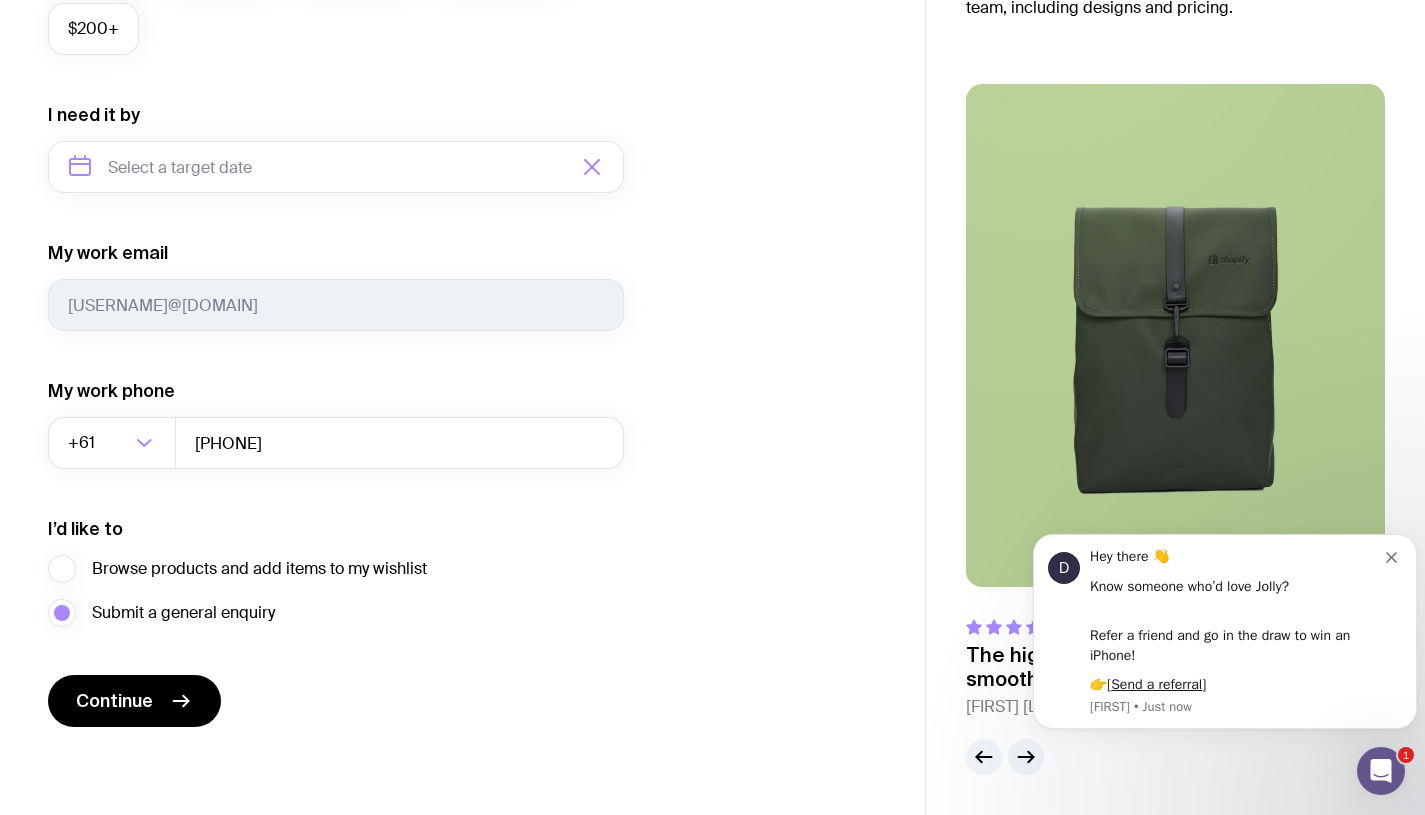 click on "Continue" at bounding box center [134, 701] 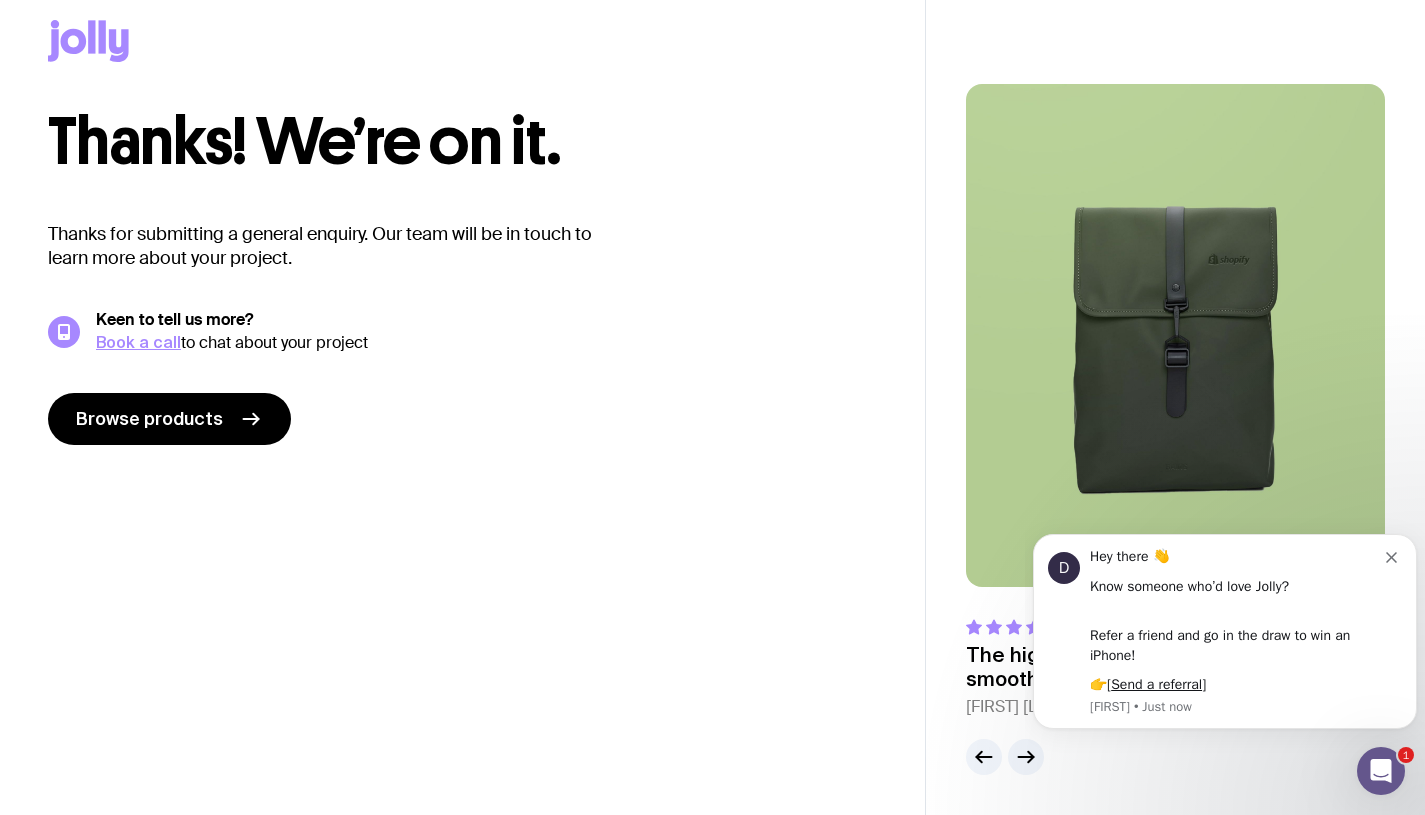 scroll, scrollTop: 20, scrollLeft: 0, axis: vertical 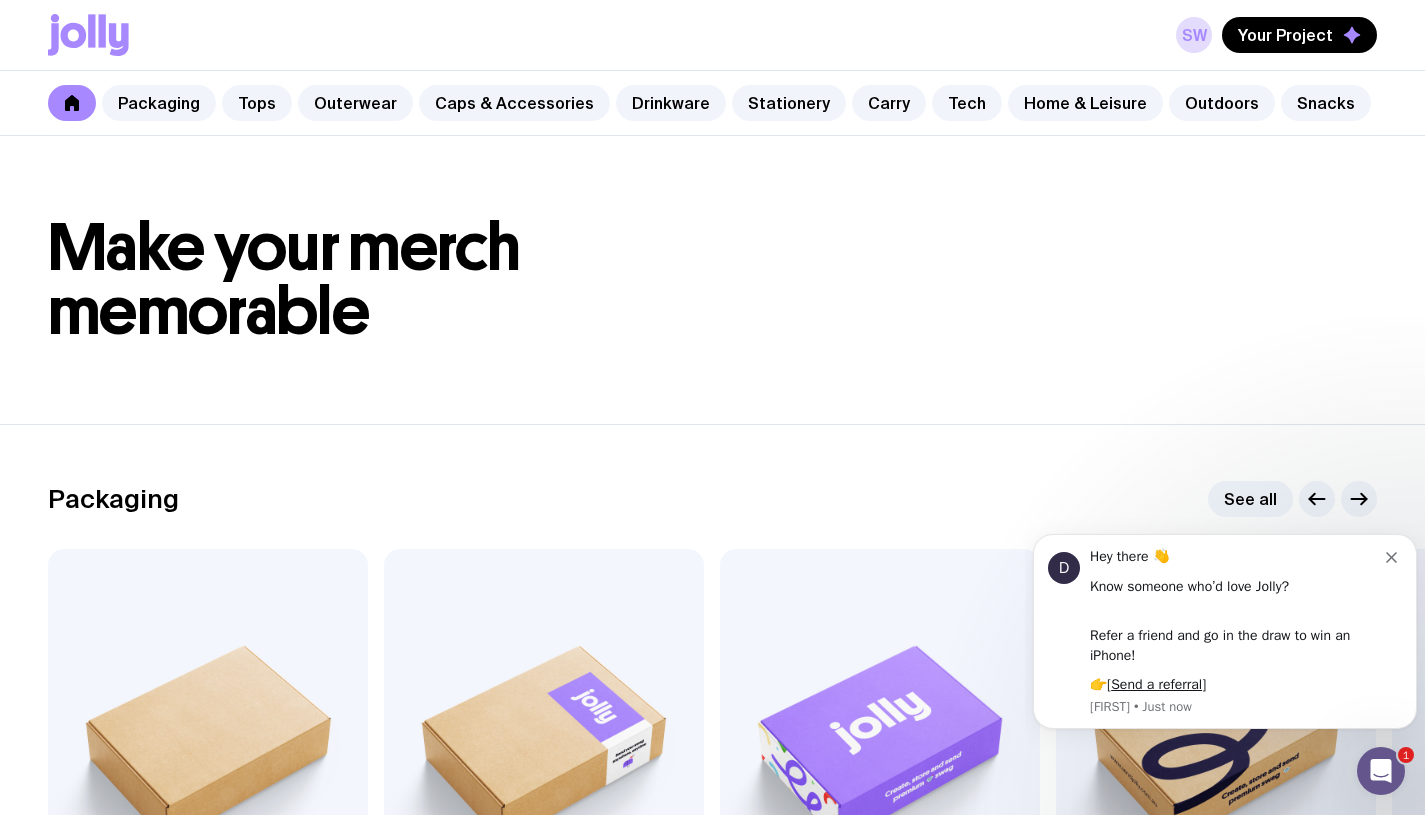 click at bounding box center (1394, 555) 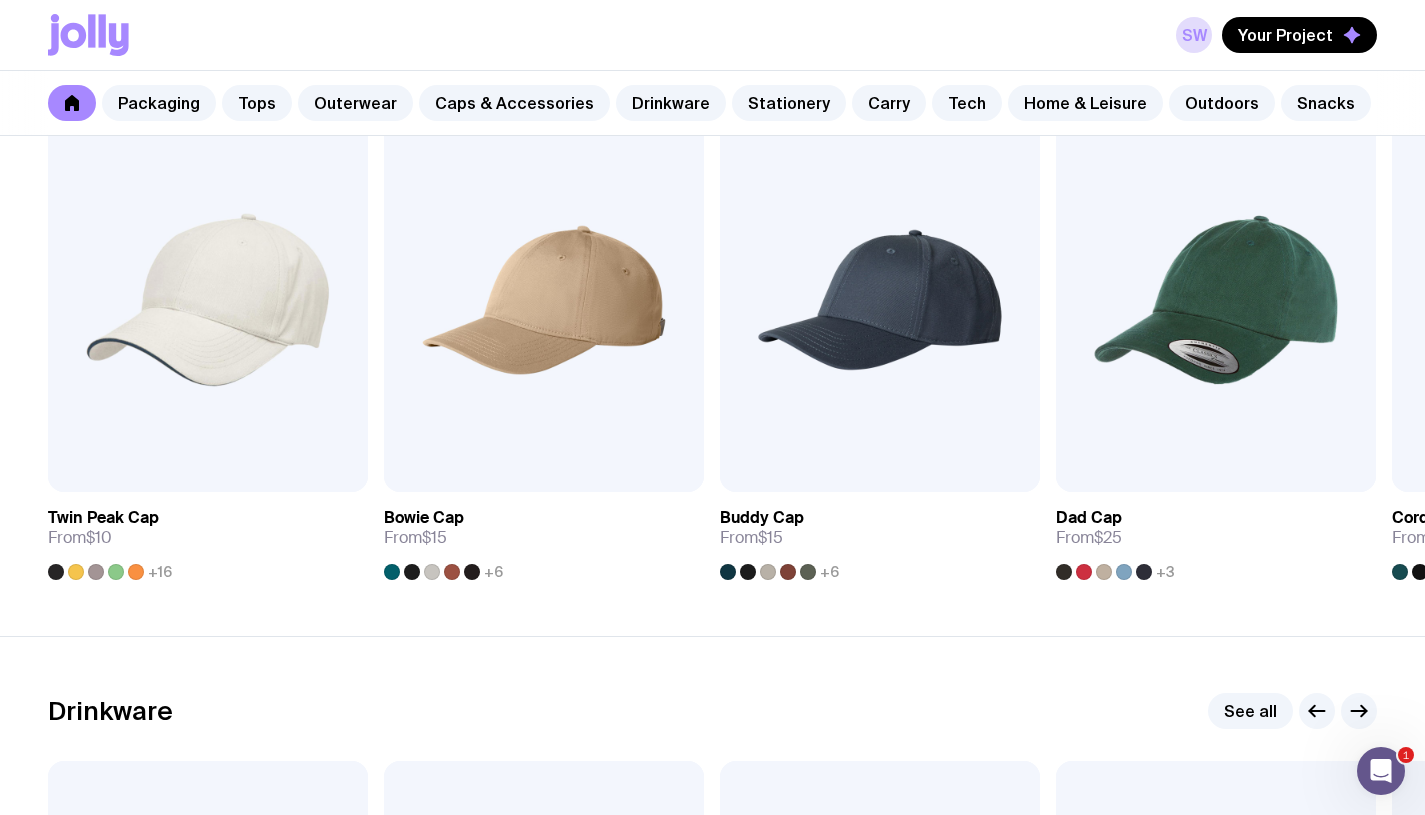 scroll, scrollTop: 2400, scrollLeft: 0, axis: vertical 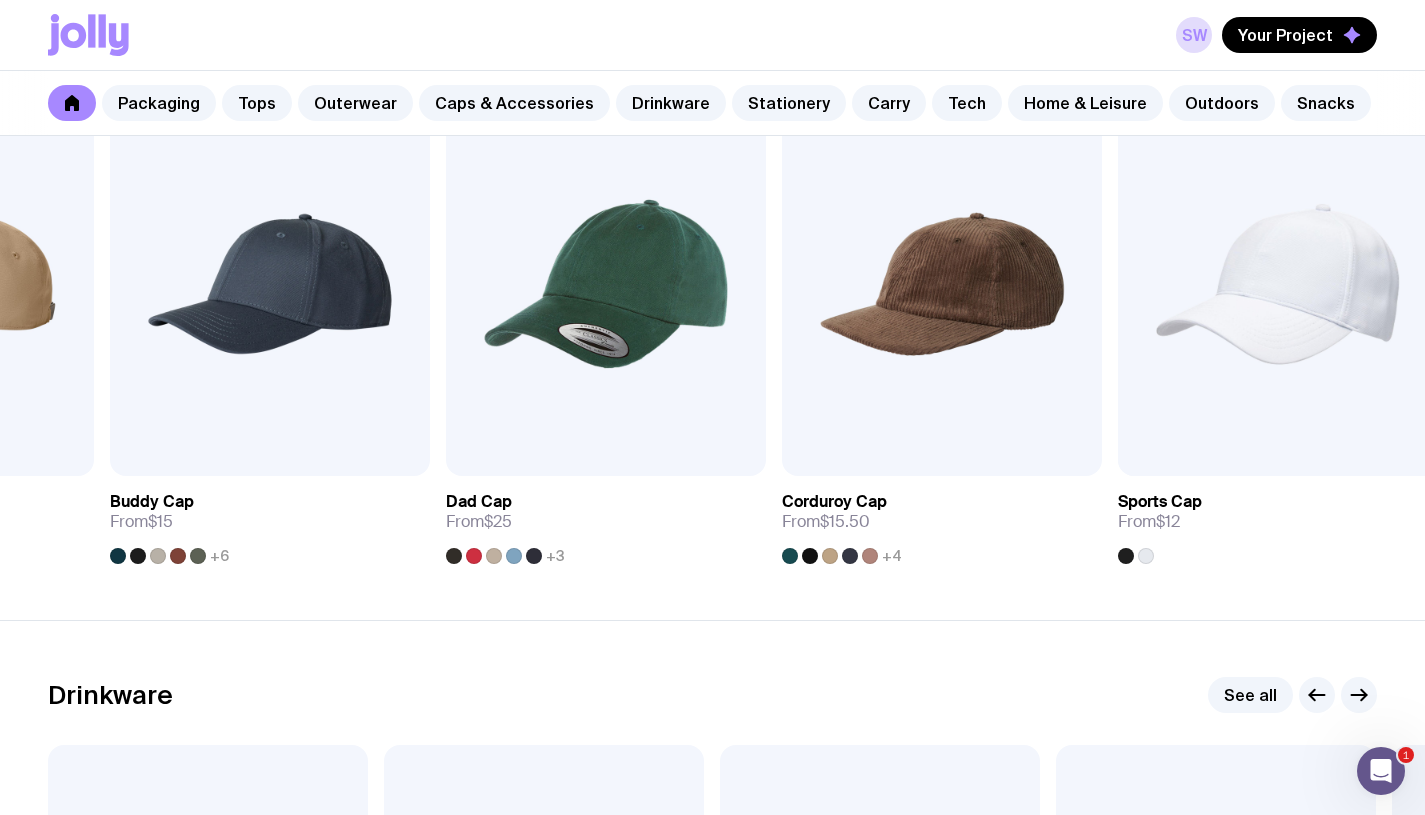 drag, startPoint x: 1367, startPoint y: 379, endPoint x: 607, endPoint y: 327, distance: 761.77686 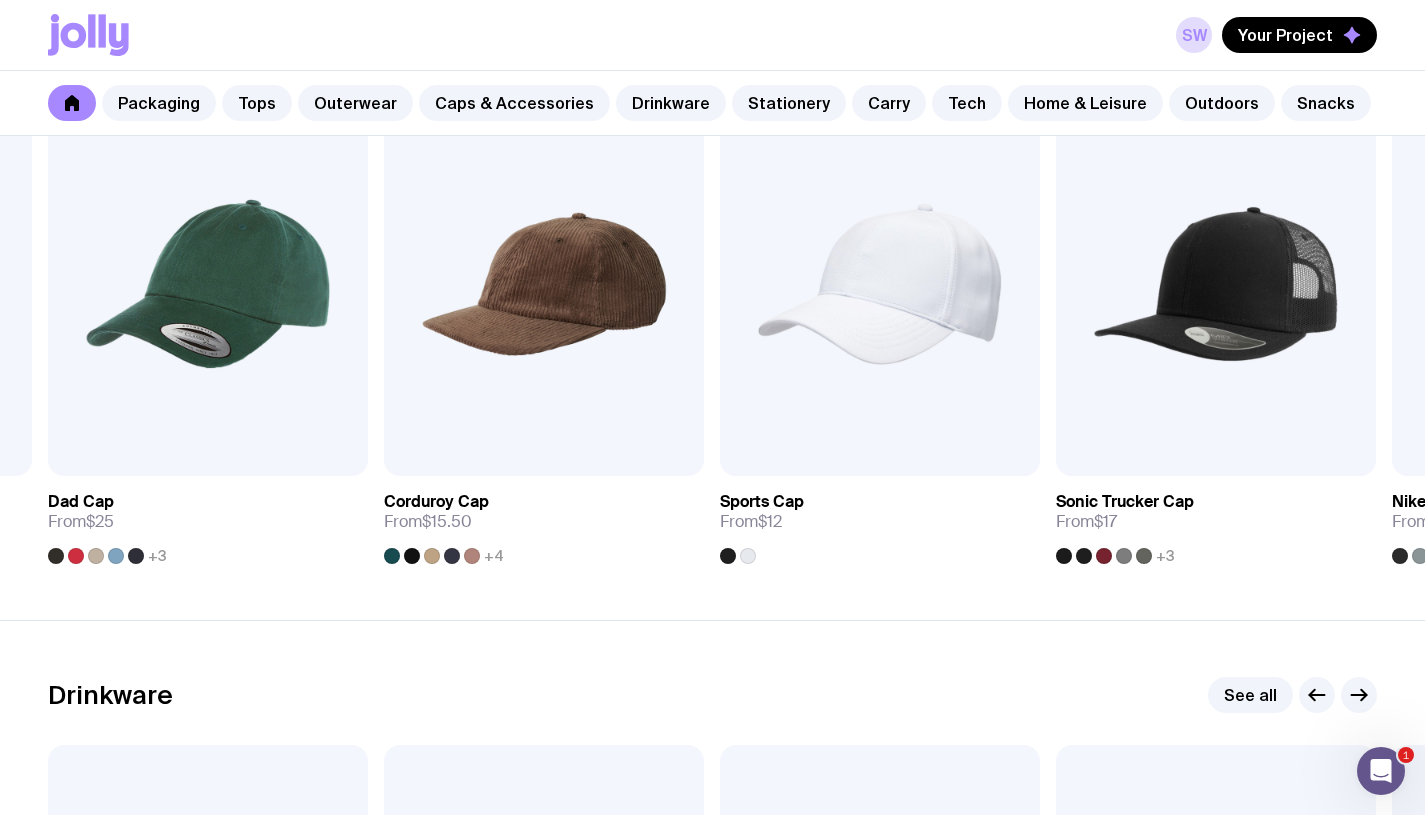 scroll, scrollTop: 3113, scrollLeft: 0, axis: vertical 